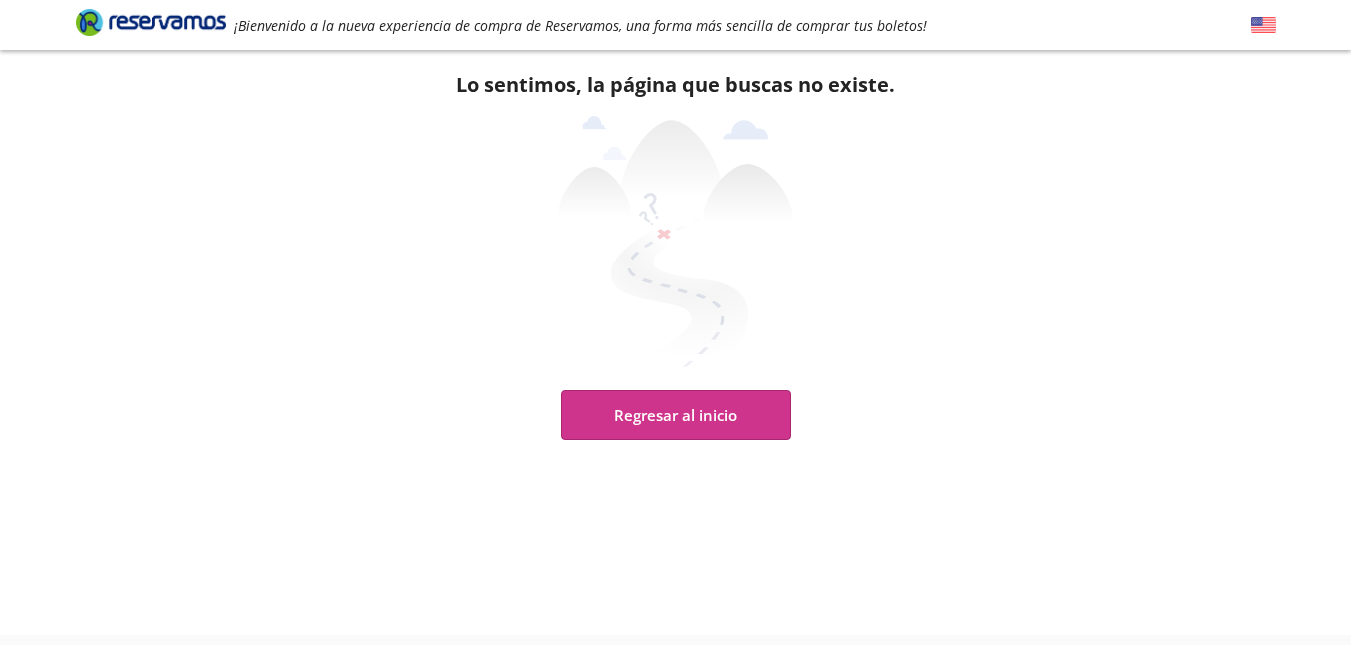 scroll, scrollTop: 0, scrollLeft: 0, axis: both 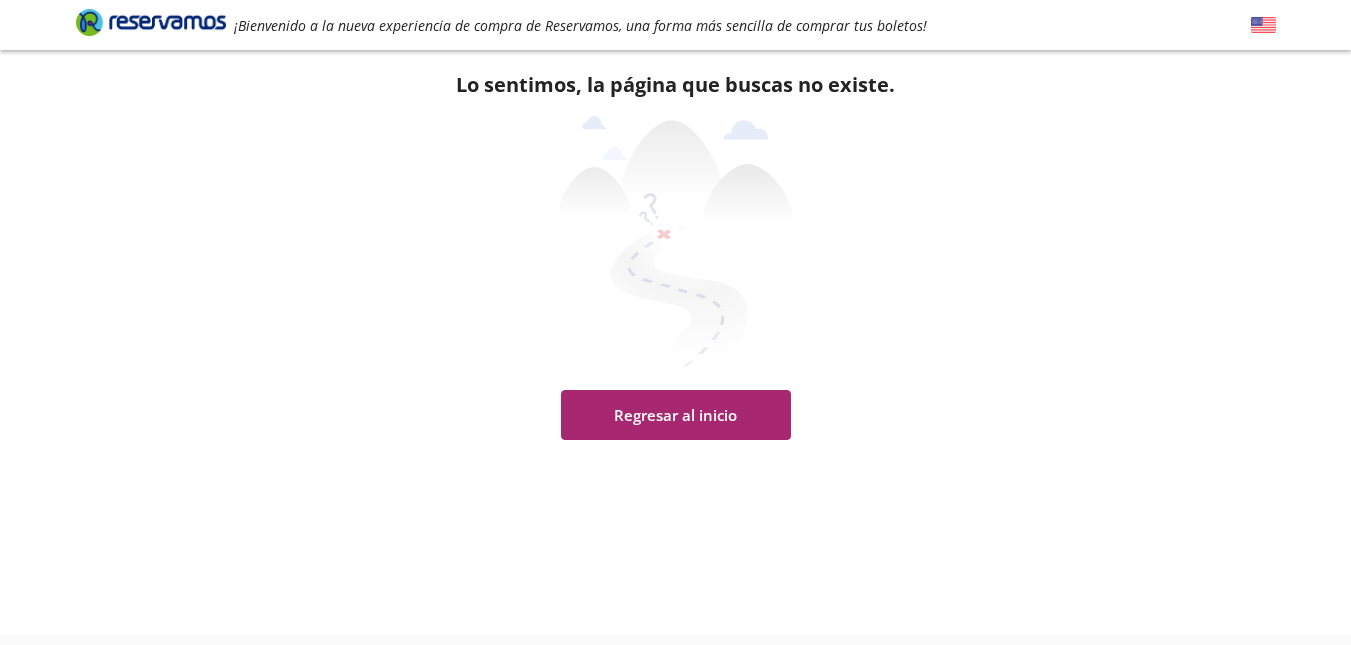 click on "Regresar al inicio" at bounding box center (676, 415) 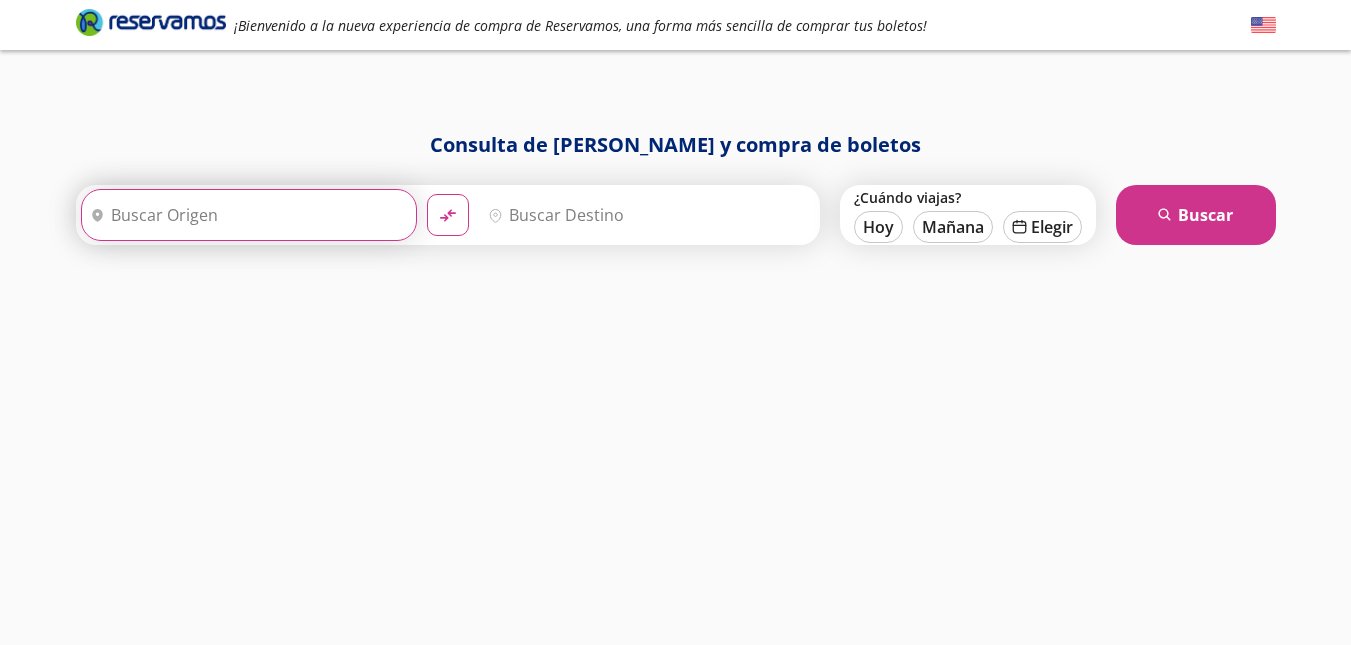 click on "Origen" at bounding box center (246, 215) 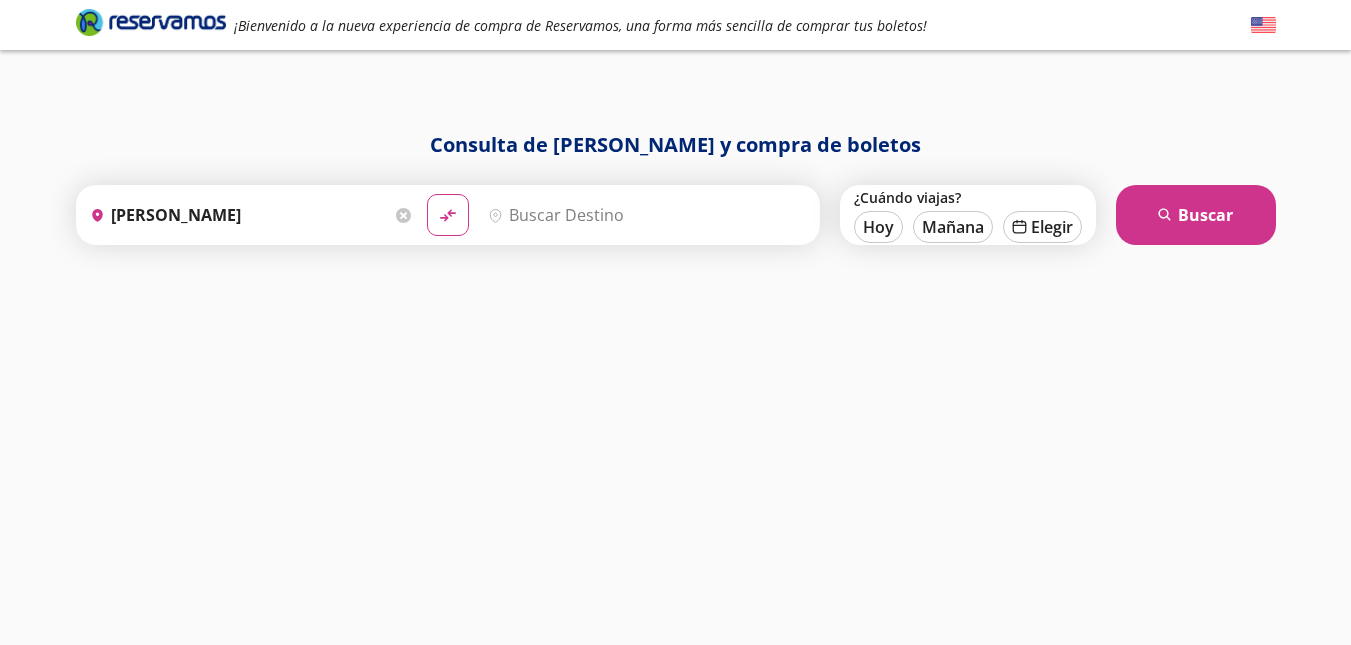 type on "[GEOGRAPHIC_DATA], [GEOGRAPHIC_DATA]" 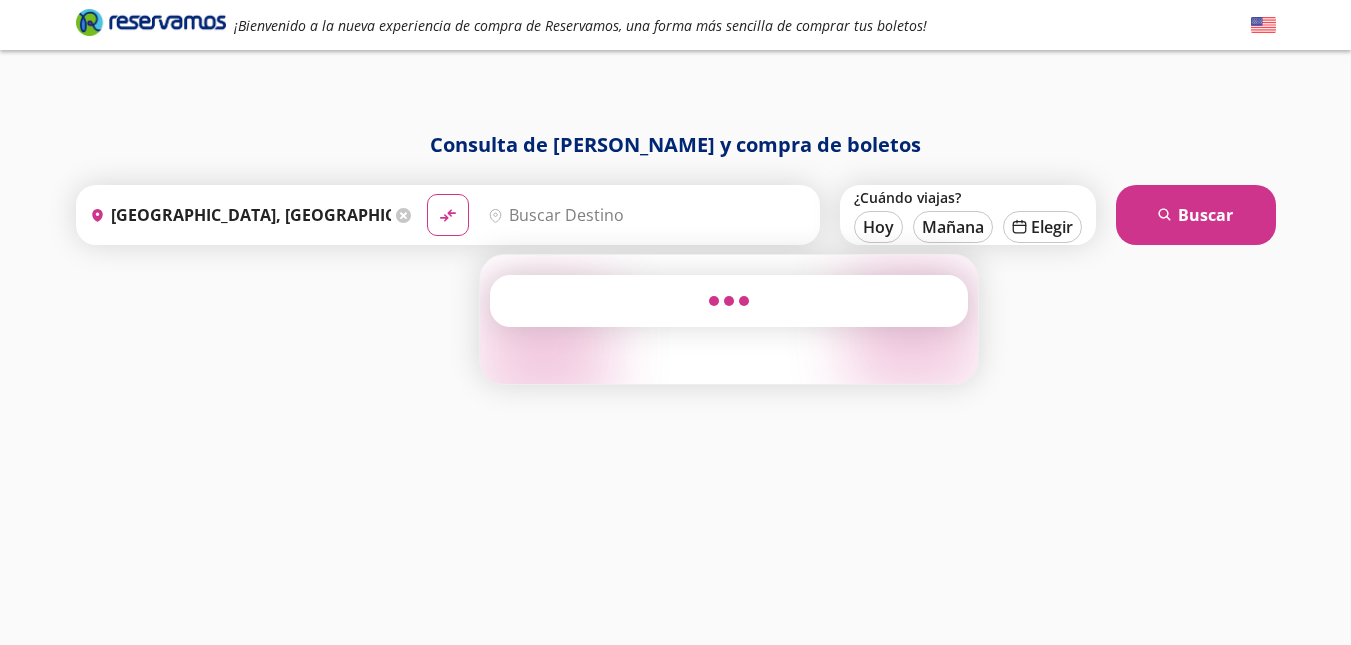 click 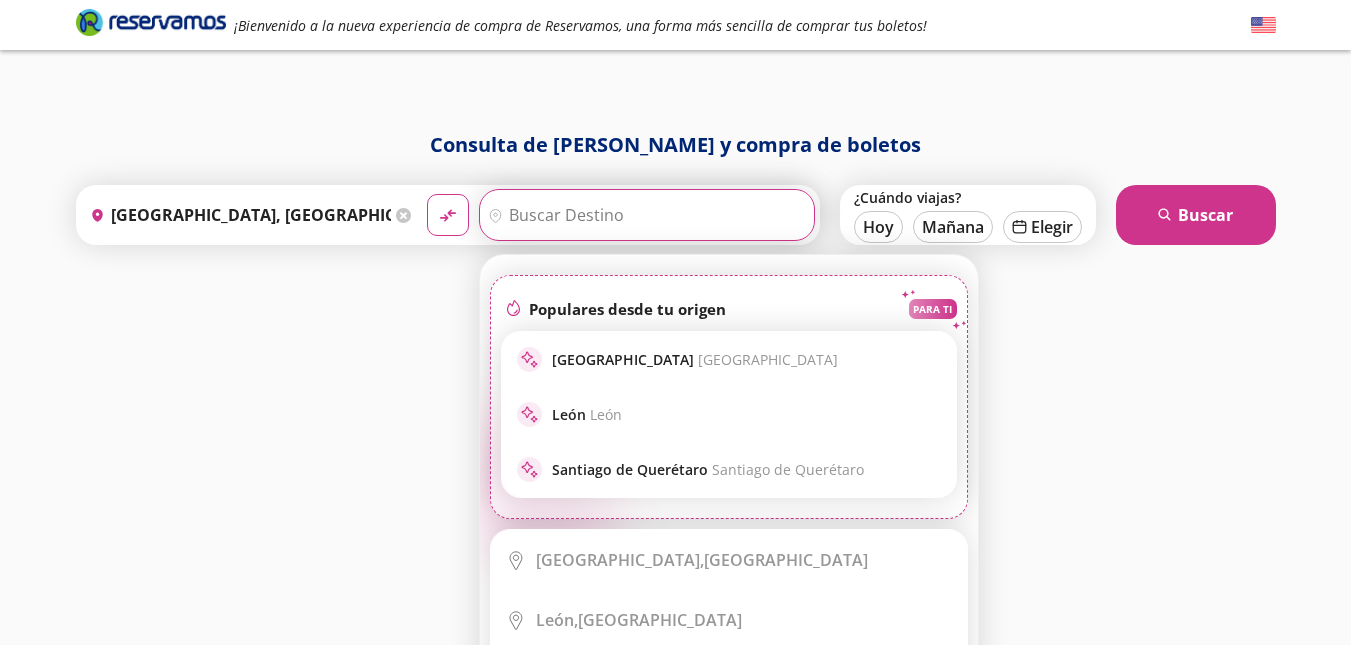 click 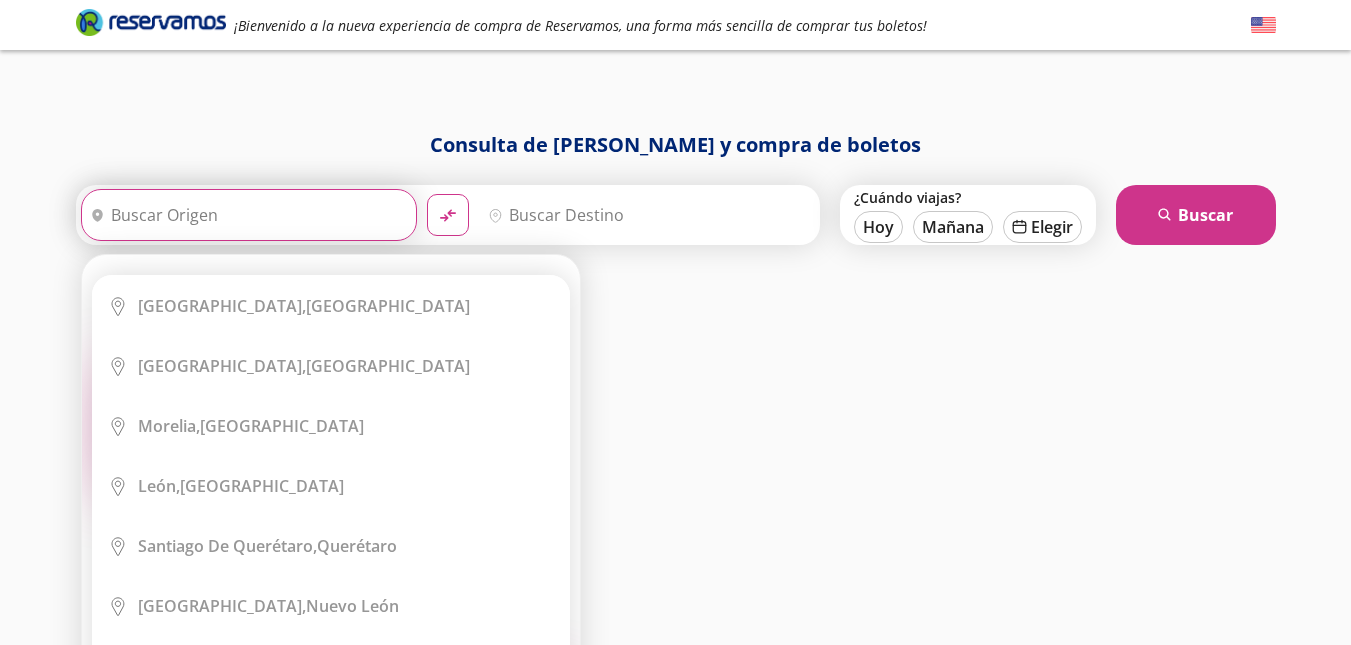 click on "Origen
heroicons:map-pin-20-solid
Elige tu origen
Close
Origen
heroicons:map-pin-20-solid
serch-icon" at bounding box center (249, 215) 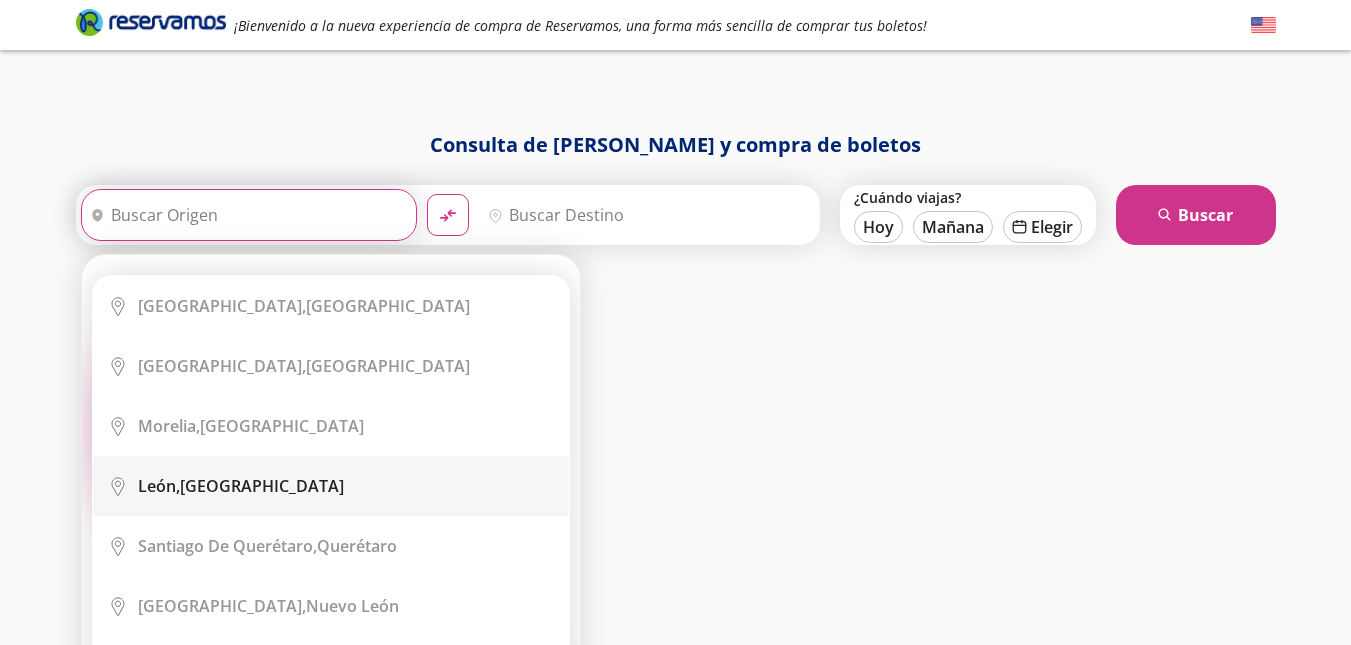 click on "[GEOGRAPHIC_DATA],  [GEOGRAPHIC_DATA]" at bounding box center [241, 486] 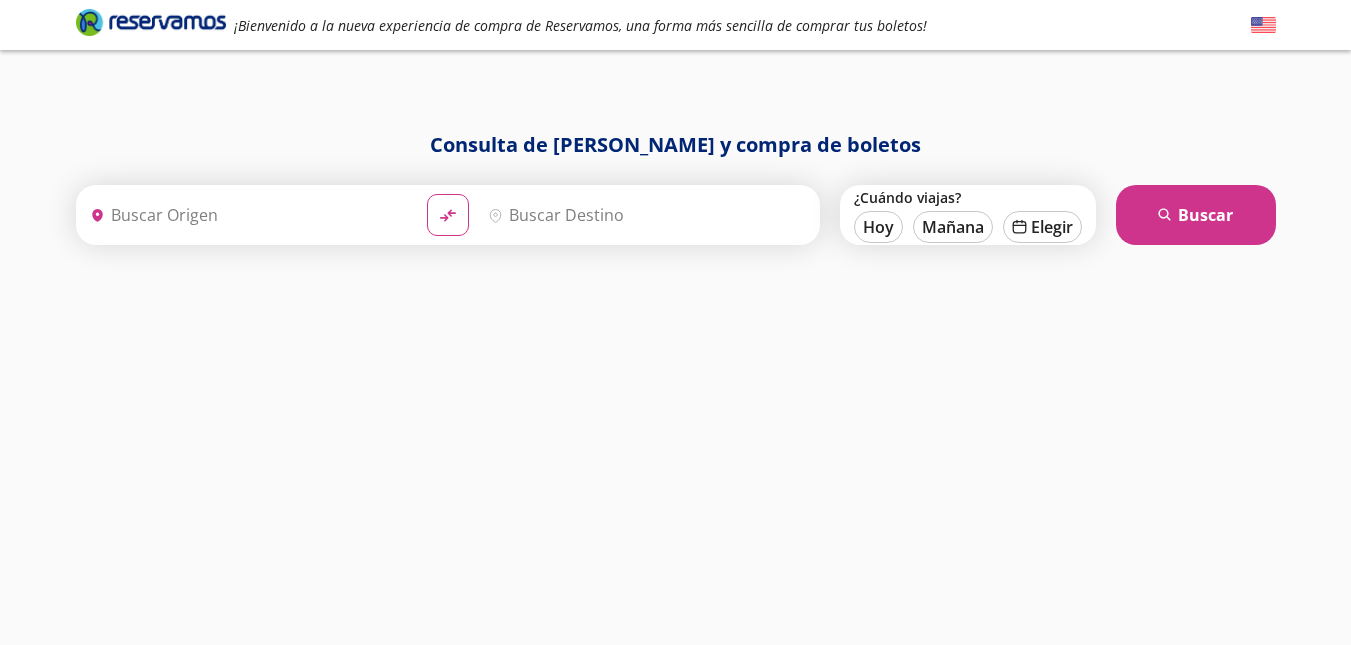 type on "[GEOGRAPHIC_DATA], [GEOGRAPHIC_DATA]" 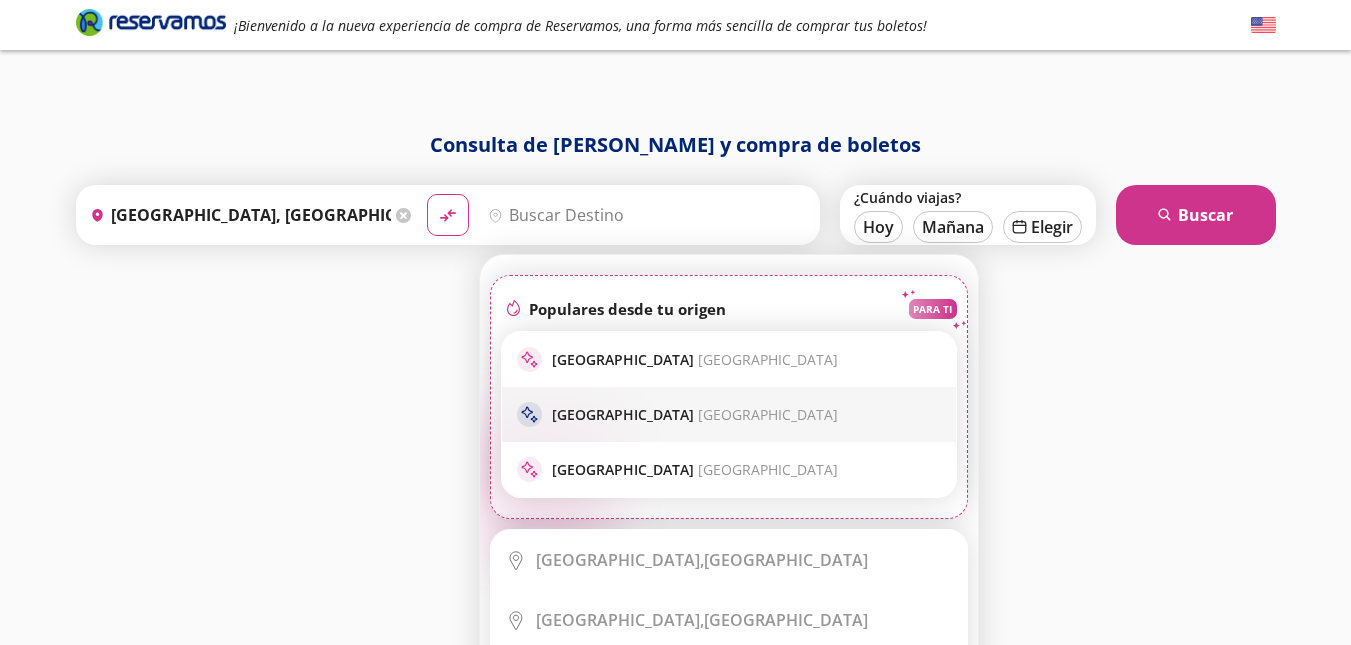 click on "[GEOGRAPHIC_DATA]" at bounding box center (768, 414) 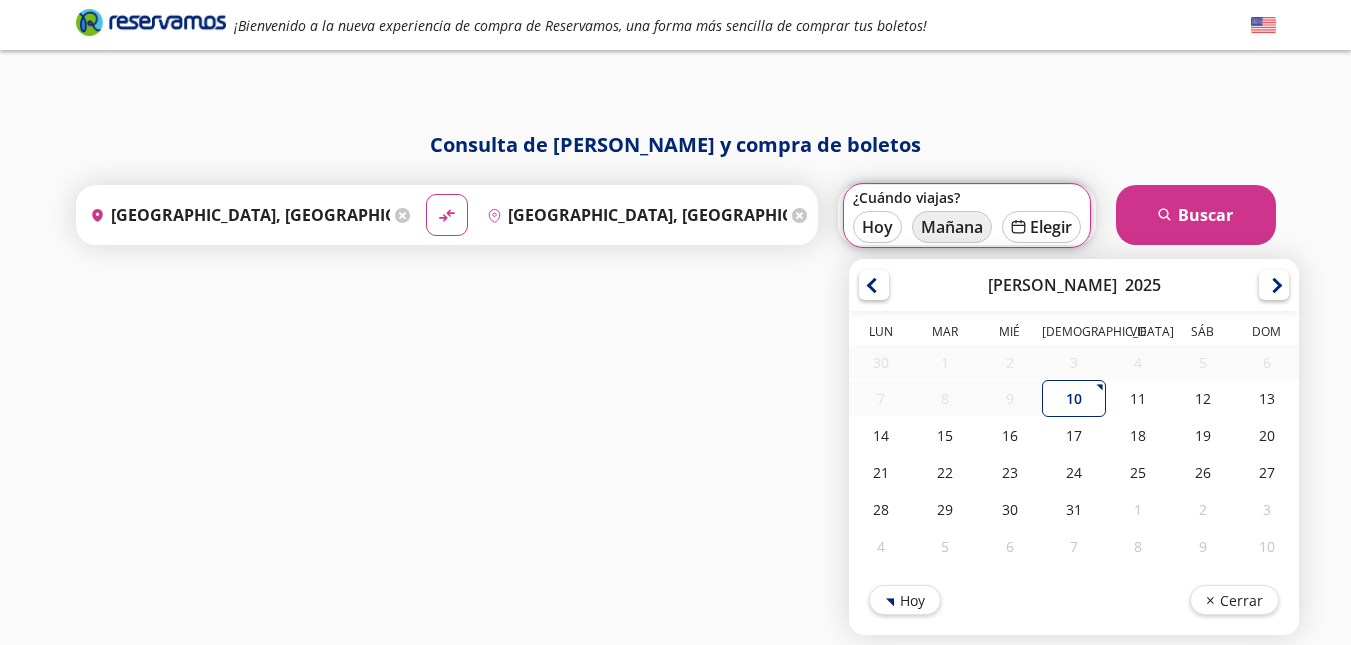 scroll, scrollTop: 1, scrollLeft: 0, axis: vertical 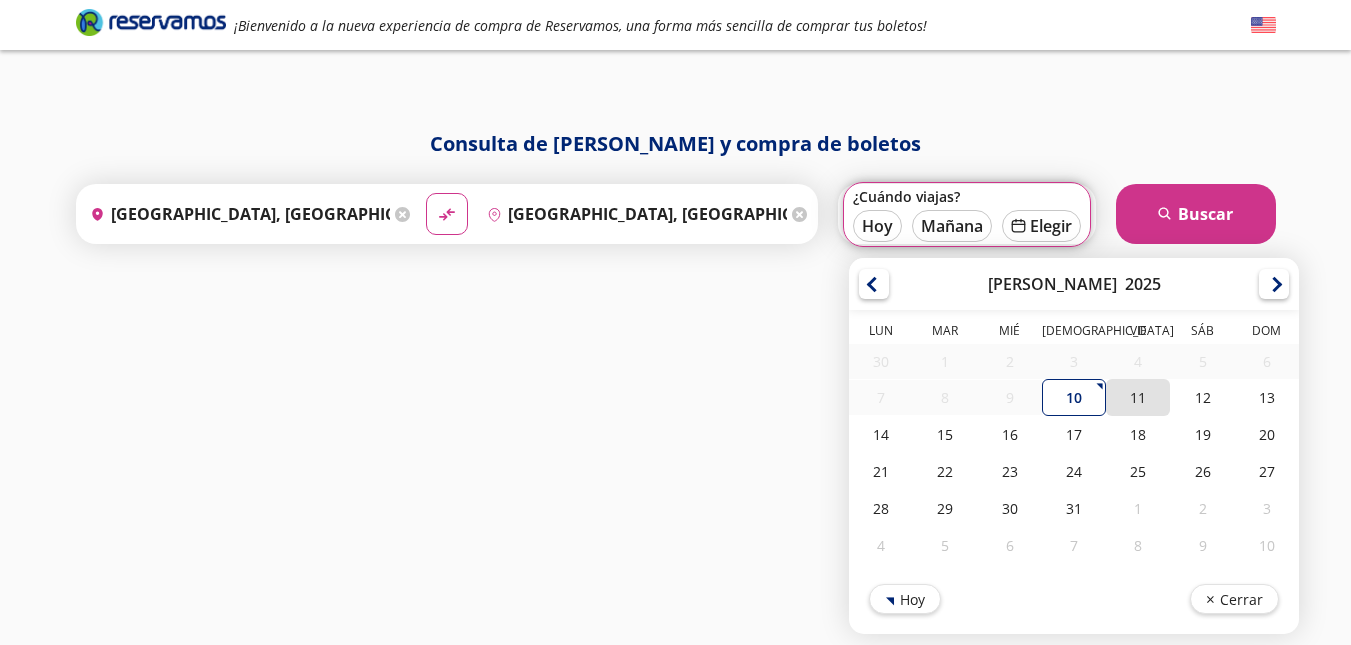 click on "11" at bounding box center [1138, 397] 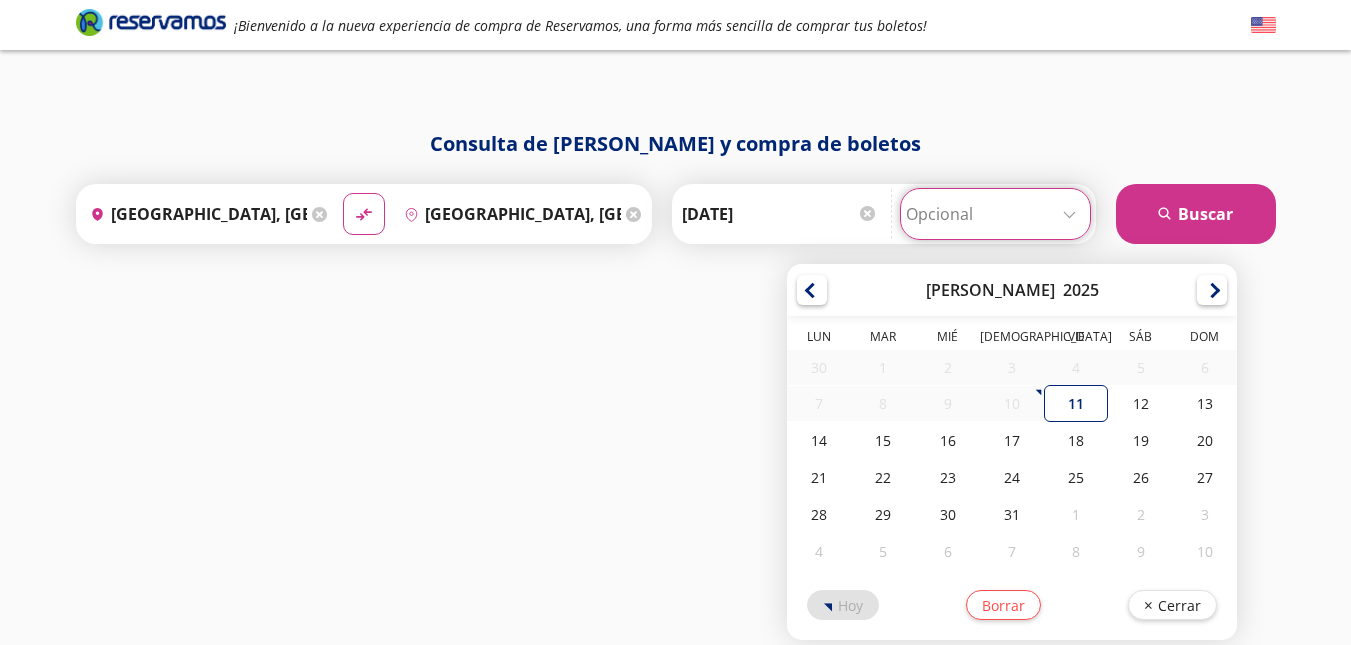 click at bounding box center (995, 214) 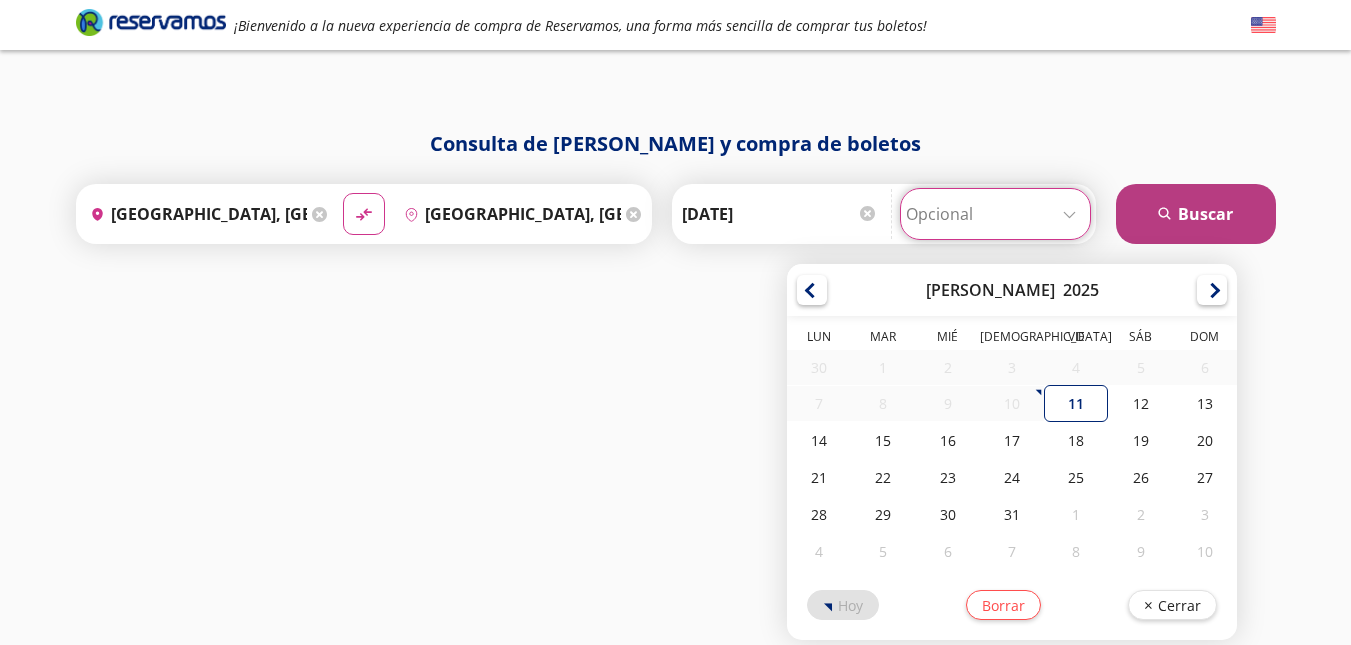 click on "search
[GEOGRAPHIC_DATA]" at bounding box center (1196, 214) 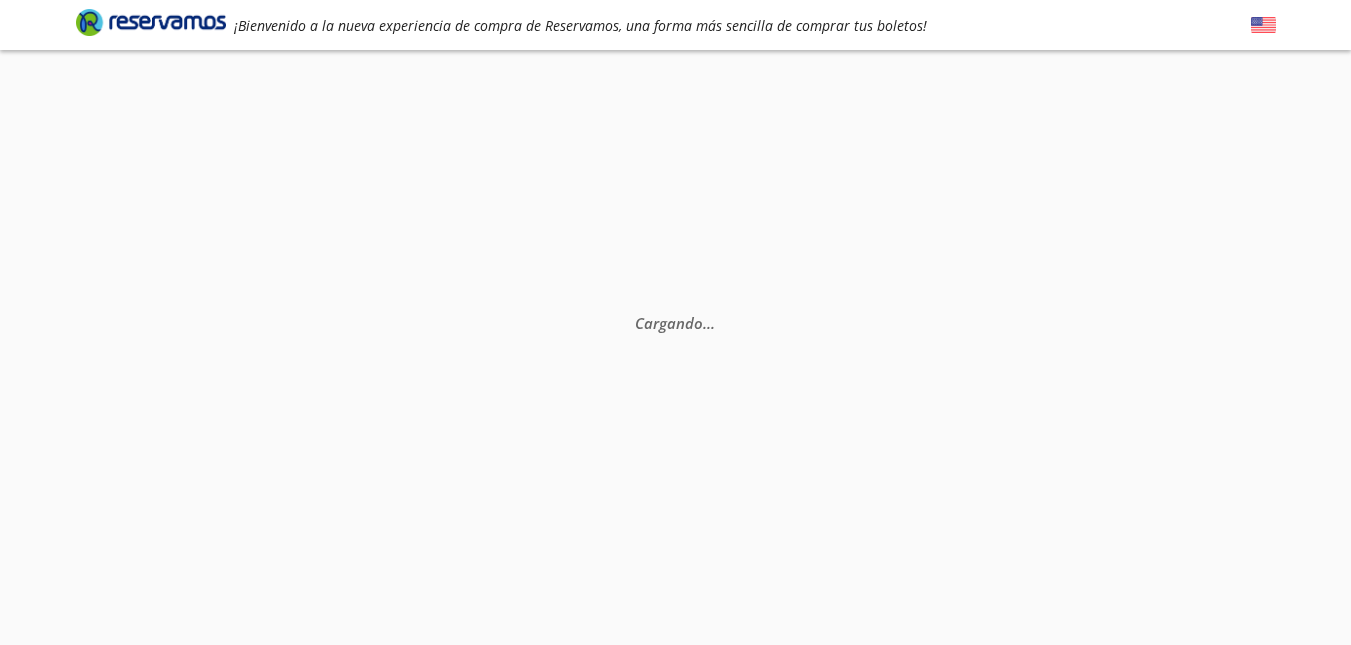 scroll, scrollTop: 0, scrollLeft: 0, axis: both 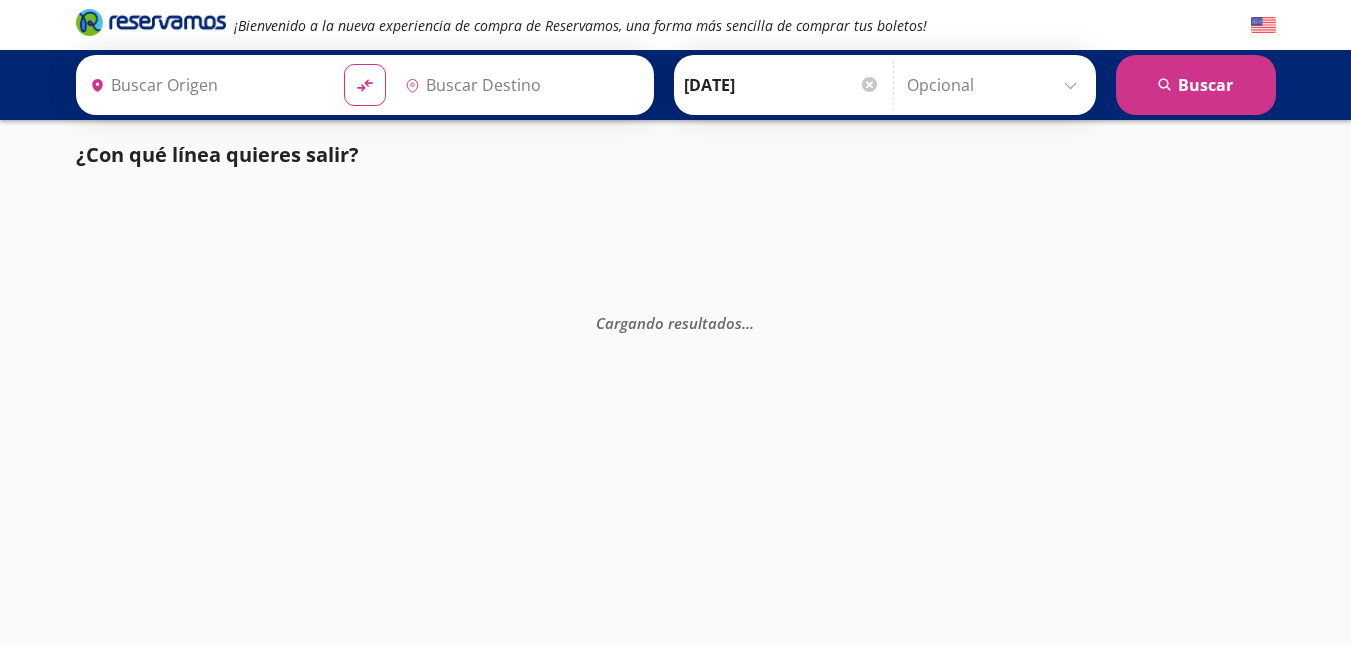 type on "[GEOGRAPHIC_DATA], [GEOGRAPHIC_DATA]" 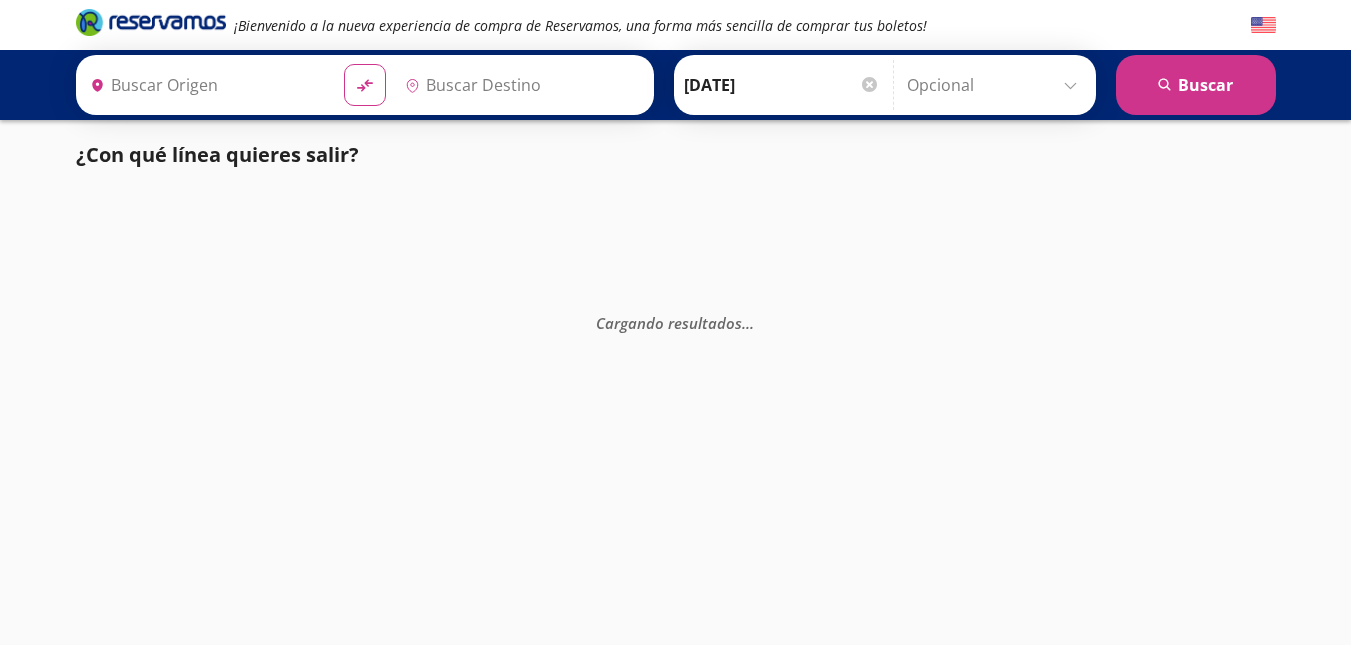 type on "[GEOGRAPHIC_DATA], [GEOGRAPHIC_DATA]" 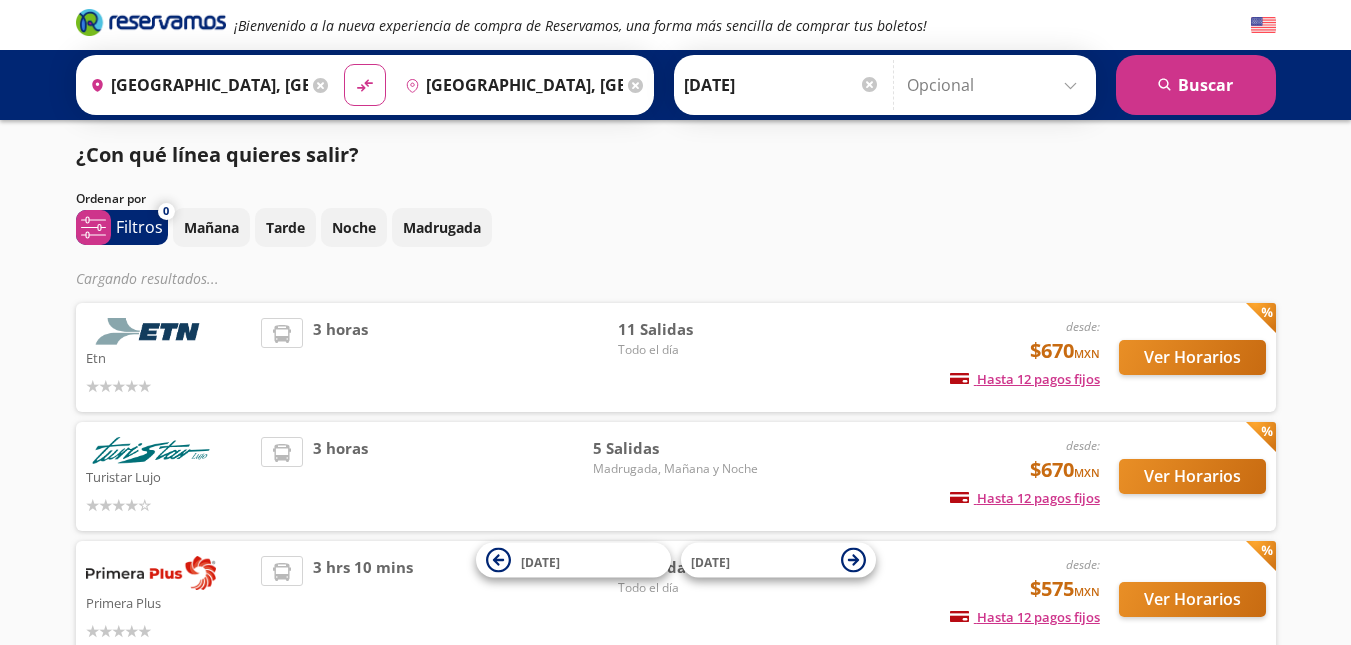 click on "Ordenar por" at bounding box center (676, 199) 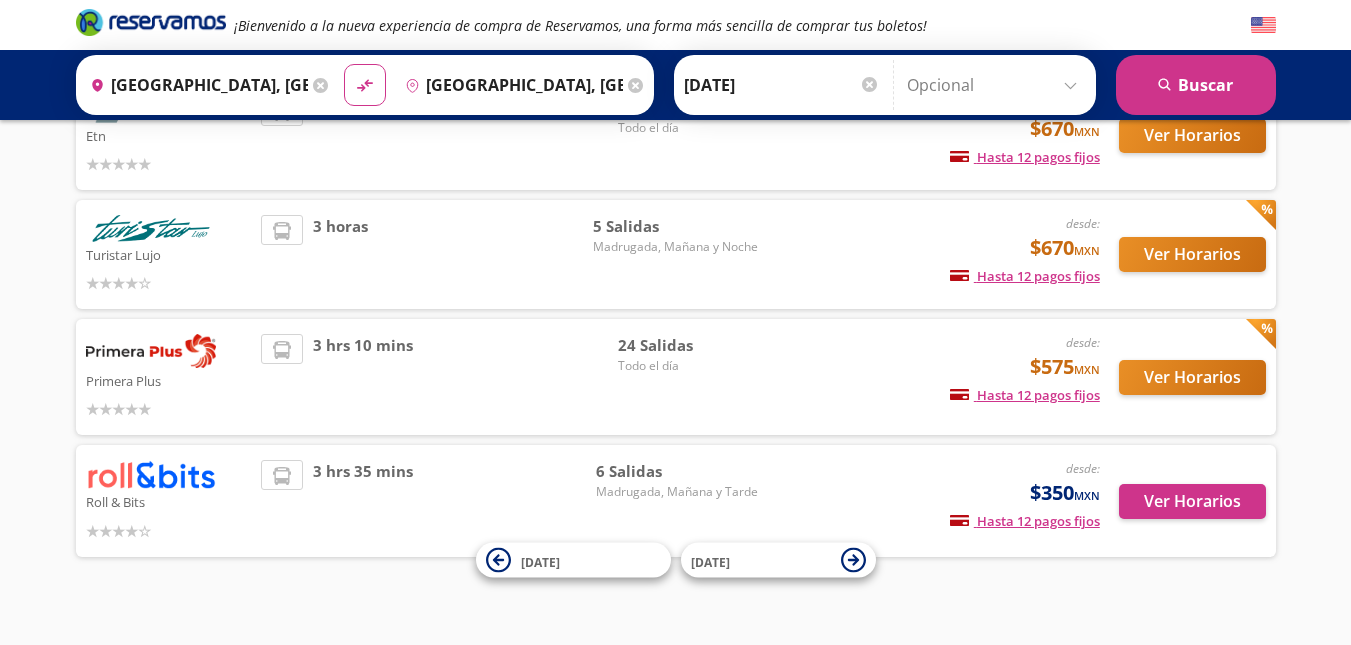 scroll, scrollTop: 246, scrollLeft: 0, axis: vertical 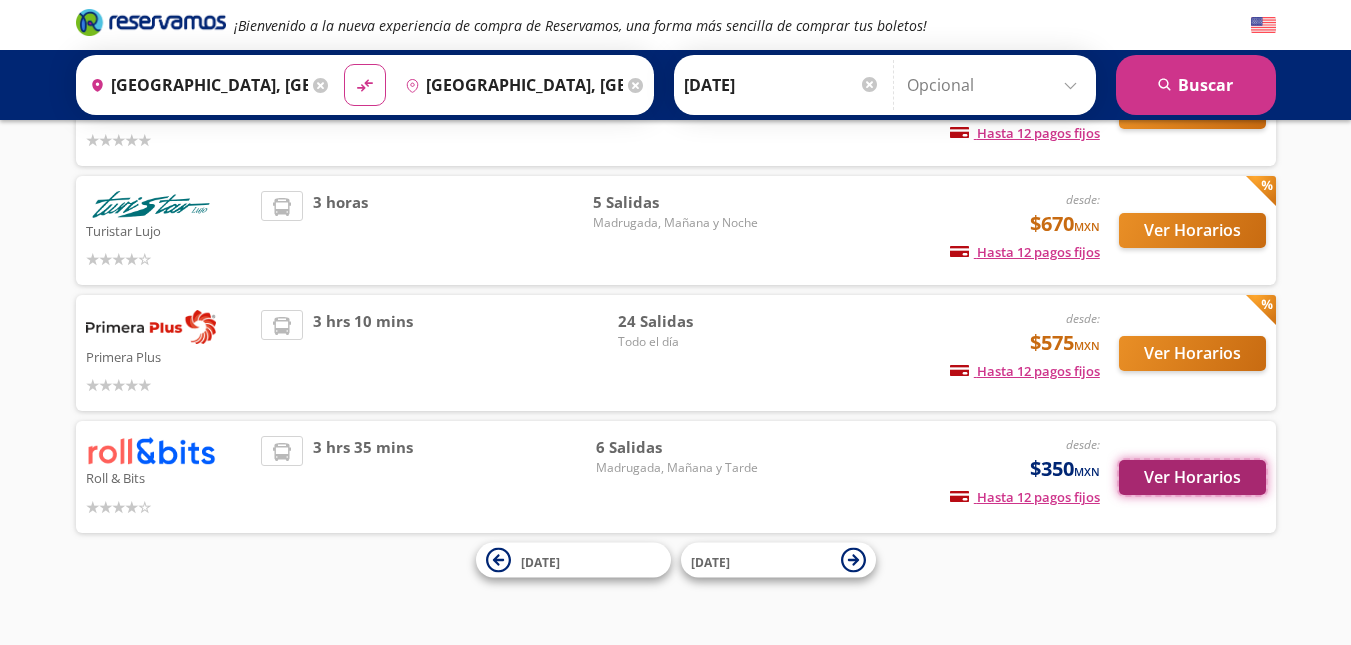 click on "Ver Horarios" at bounding box center (1192, 477) 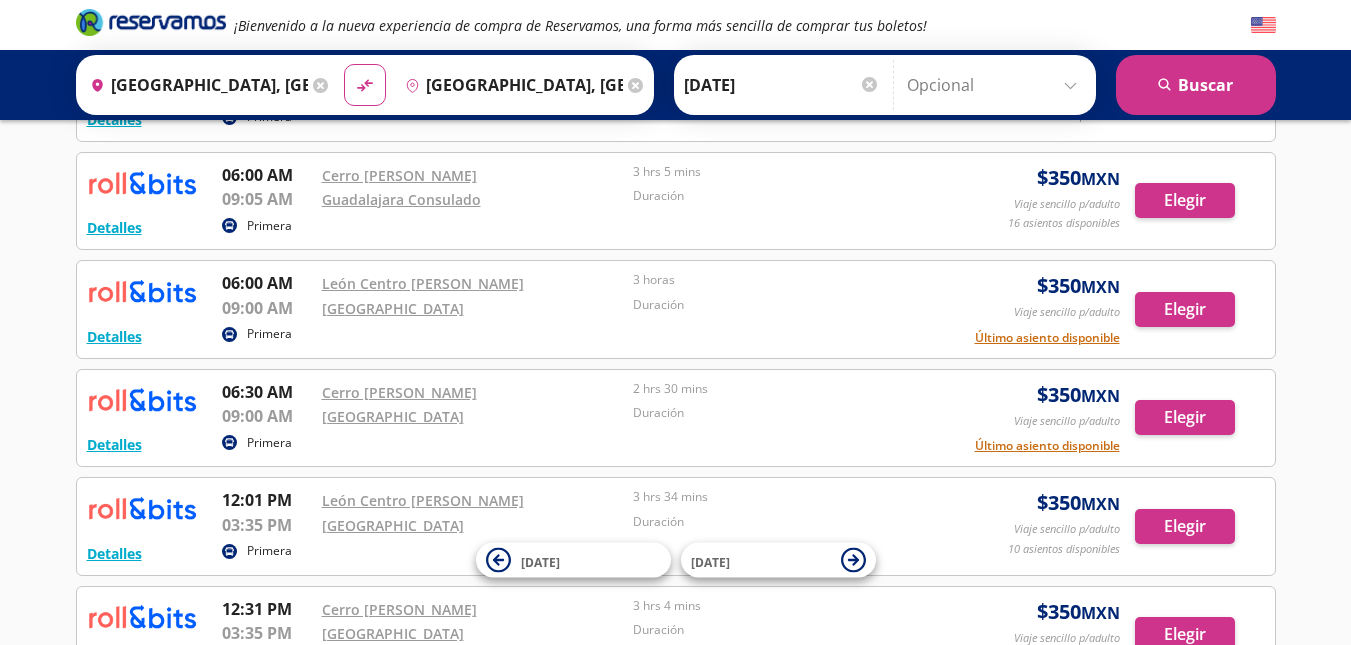 scroll, scrollTop: 0, scrollLeft: 0, axis: both 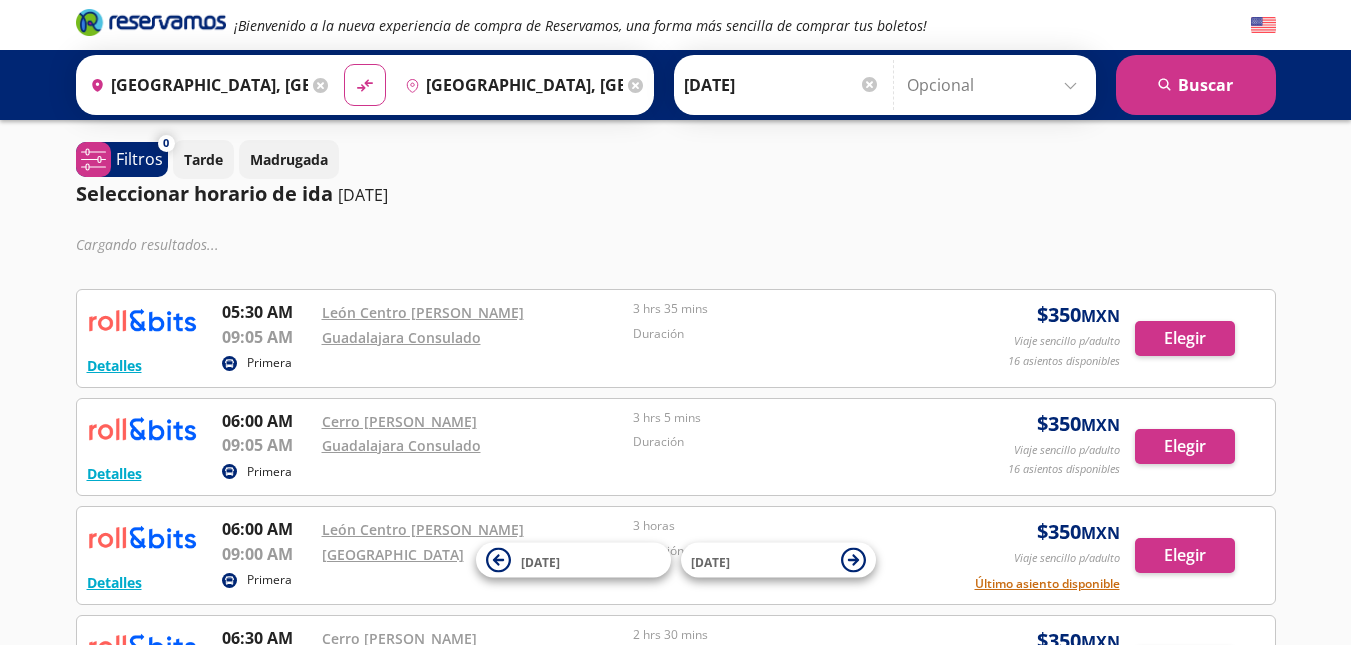 click on "¡Bienvenido a la nueva experiencia de compra de Reservamos, una forma más sencilla de comprar tus boletos! Origen
heroicons:map-pin-20-solid
[GEOGRAPHIC_DATA], [GEOGRAPHIC_DATA]
Destino
pin-outline
[GEOGRAPHIC_DATA], [GEOGRAPHIC_DATA]
material-symbols:compare-arrows-rounded
Ida [DATE]
Julio" at bounding box center [675, 548] 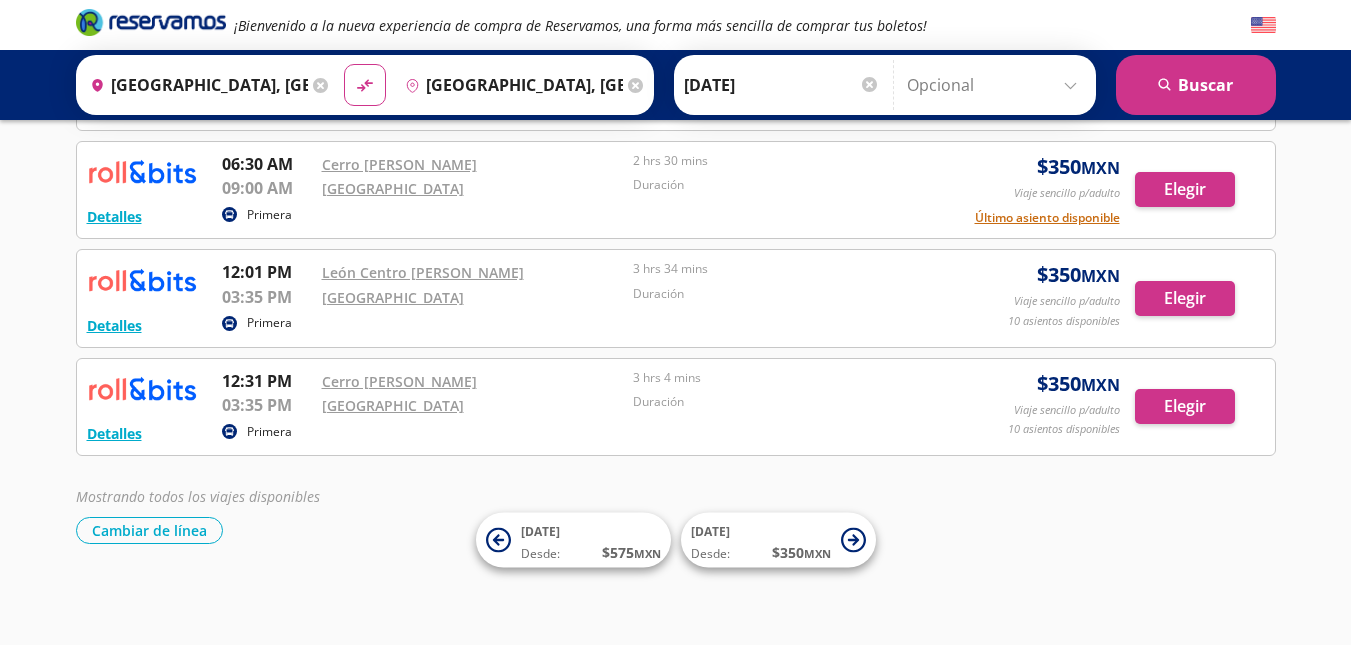 scroll, scrollTop: 414, scrollLeft: 0, axis: vertical 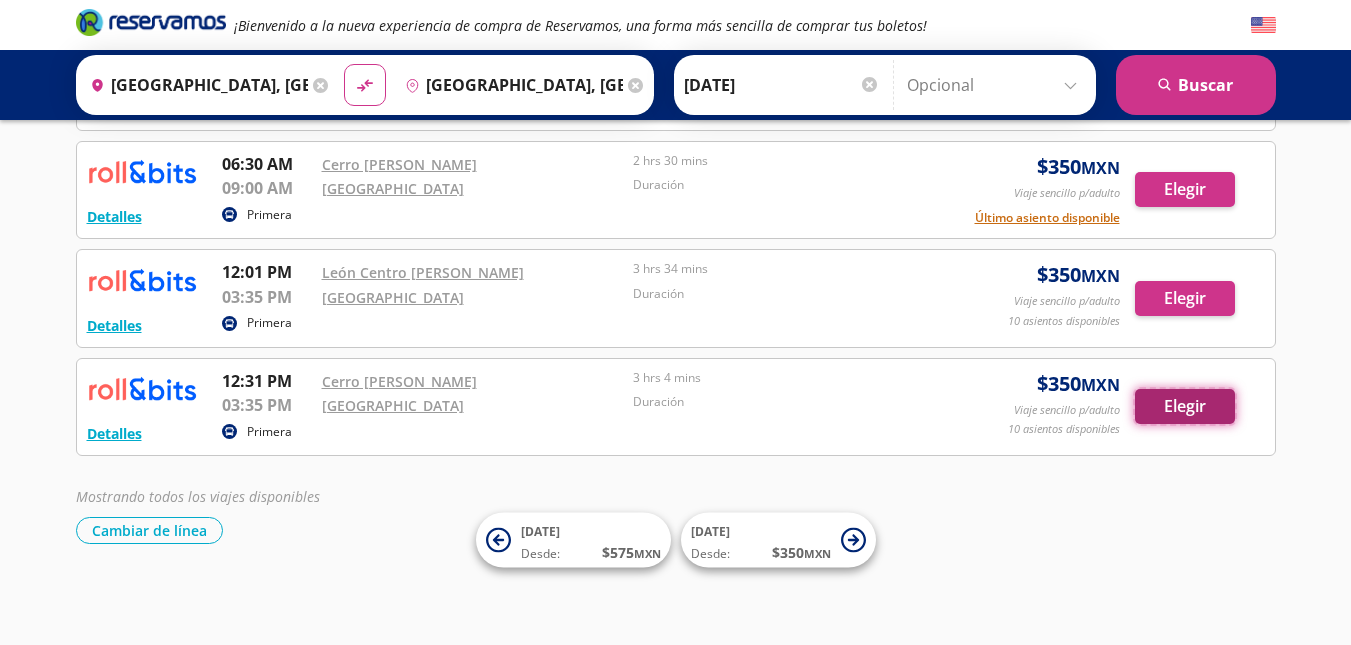 click on "Elegir" at bounding box center [1185, 406] 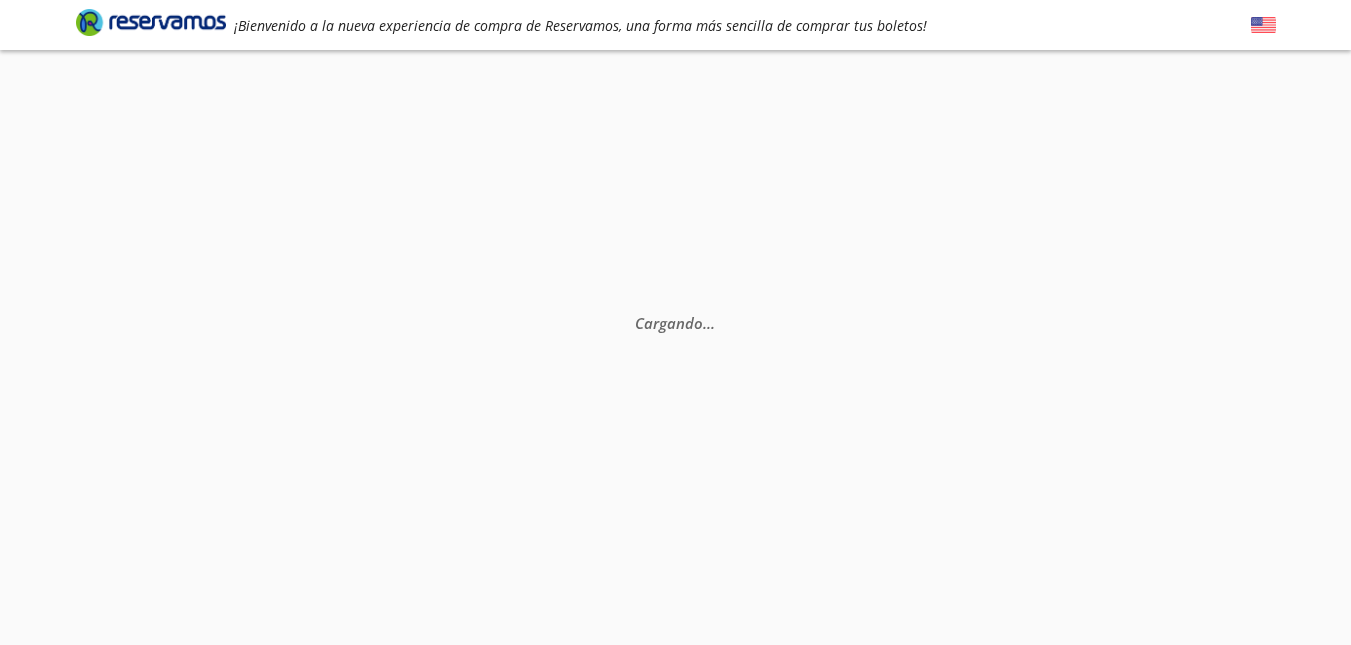 scroll, scrollTop: 0, scrollLeft: 0, axis: both 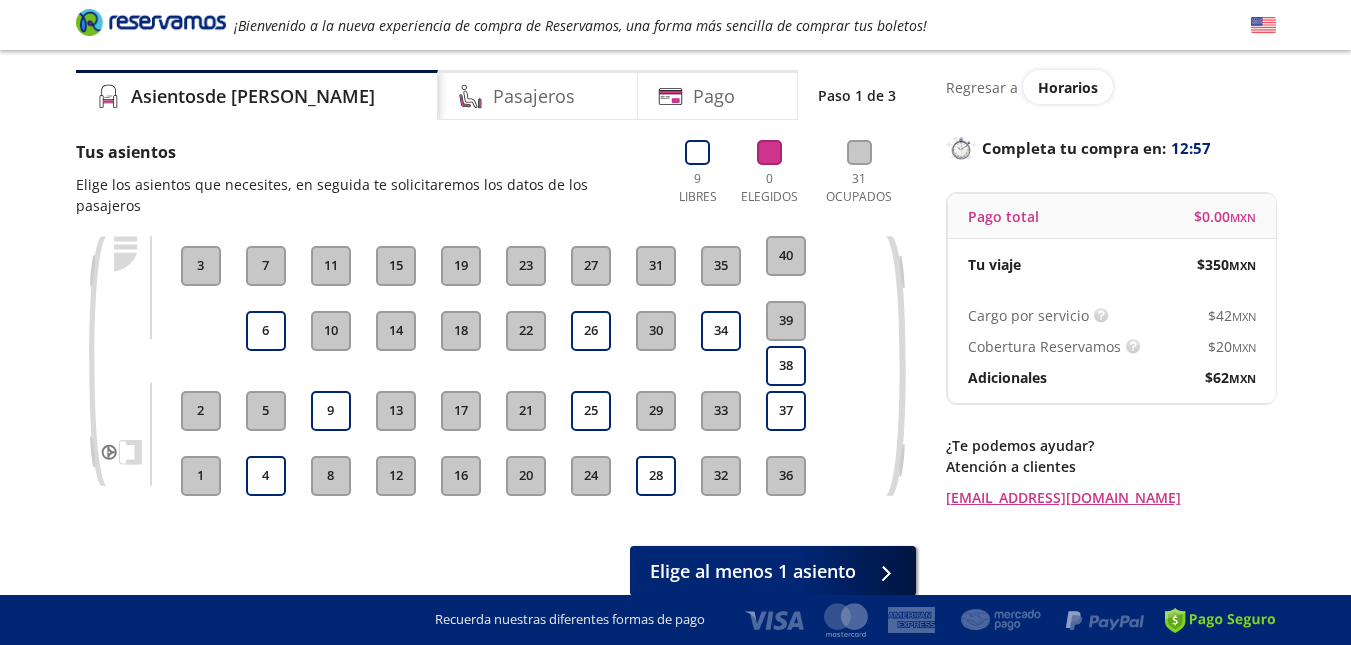 click on "20" at bounding box center [526, 476] 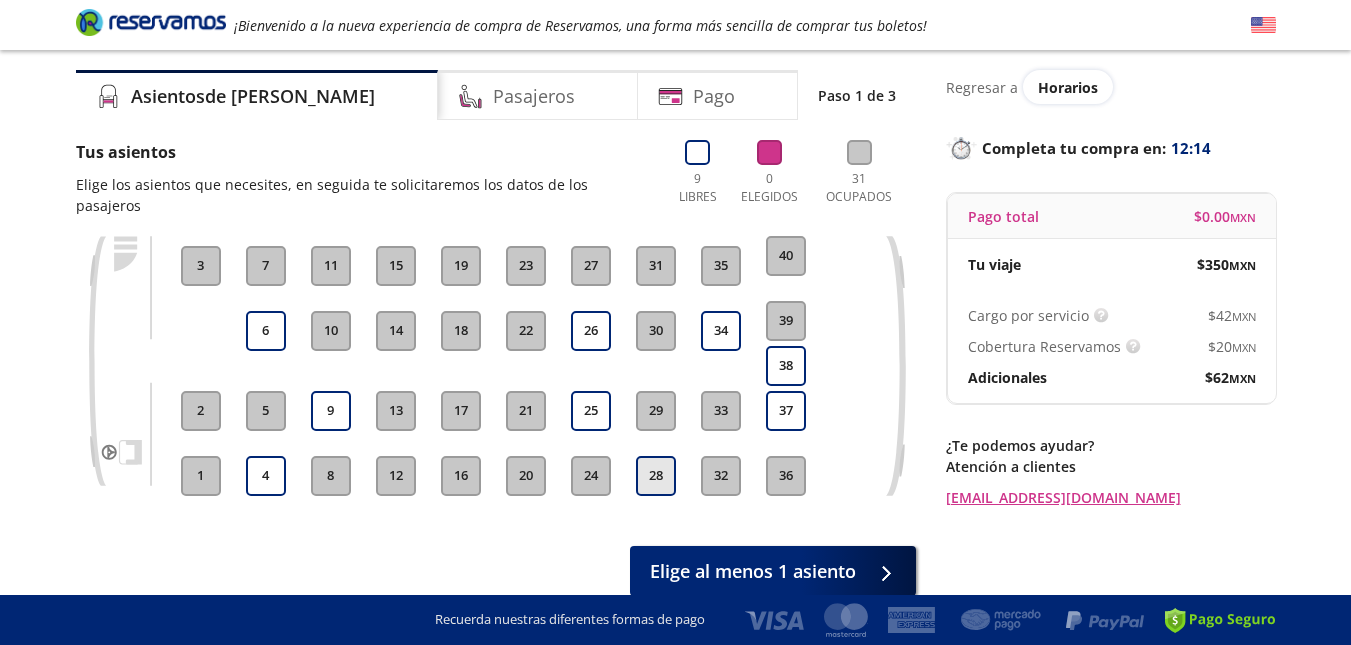 click on "28" at bounding box center (656, 476) 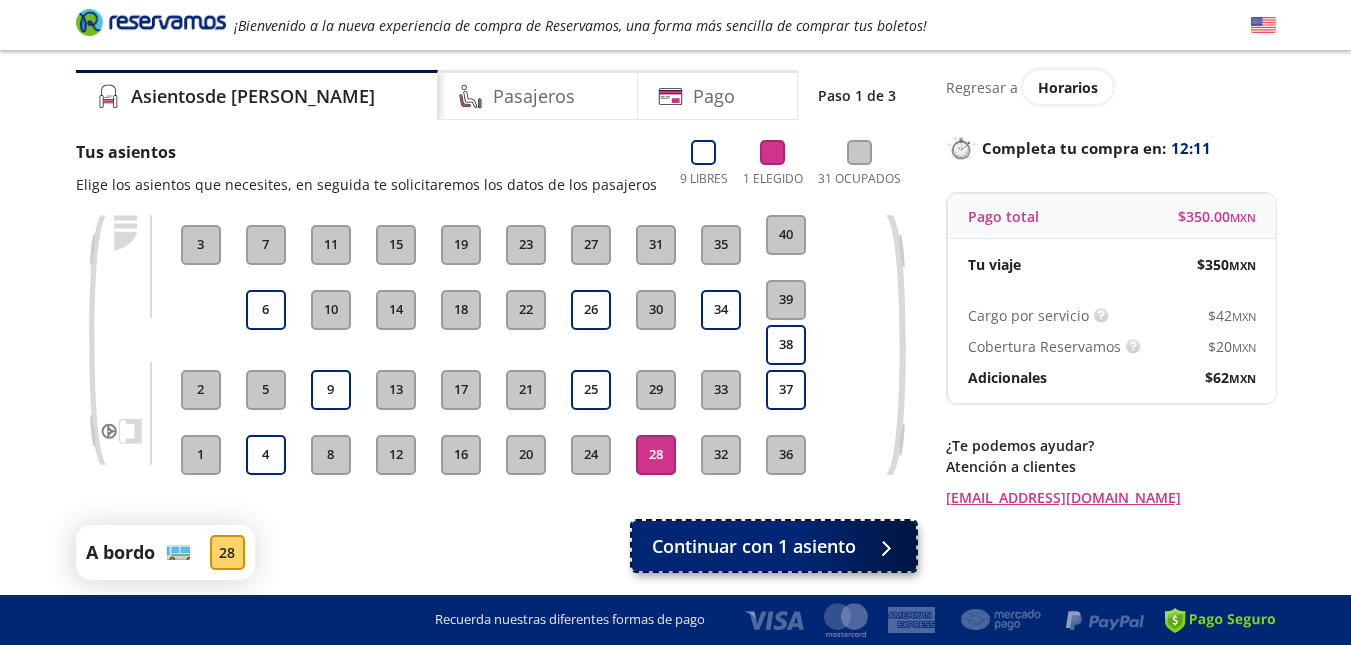 click on "Continuar con 1 asiento" at bounding box center [754, 546] 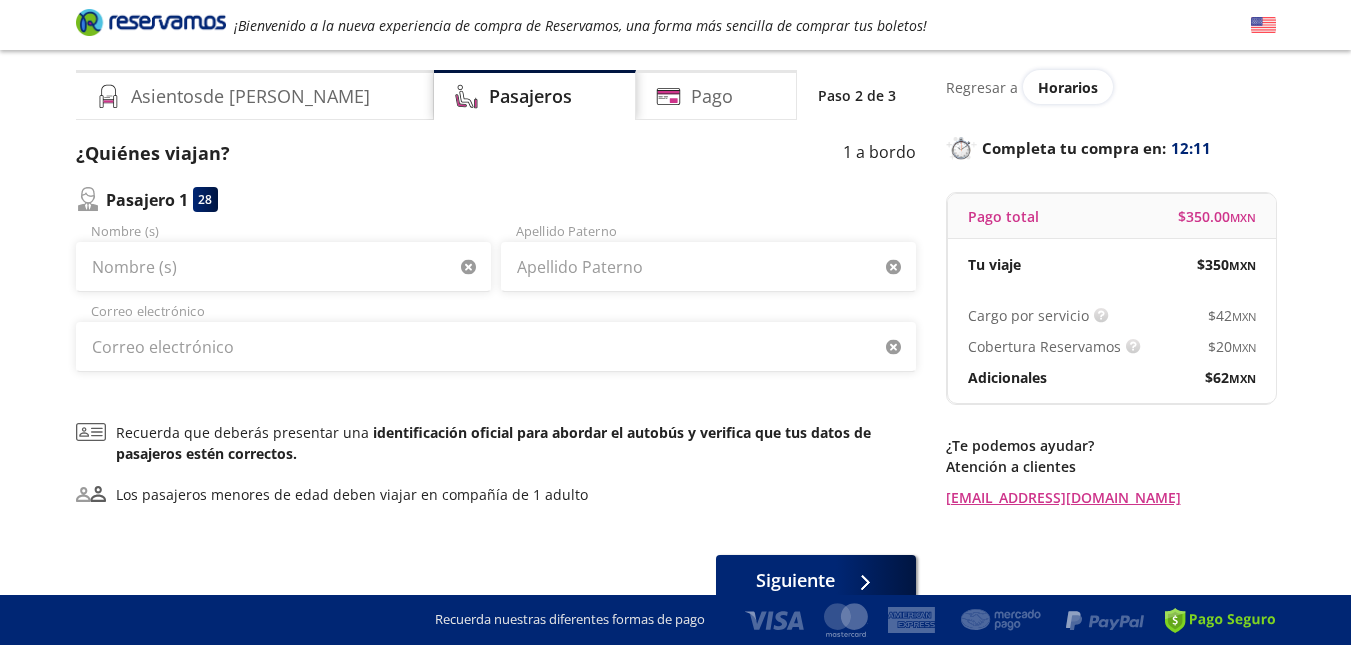 scroll, scrollTop: 0, scrollLeft: 0, axis: both 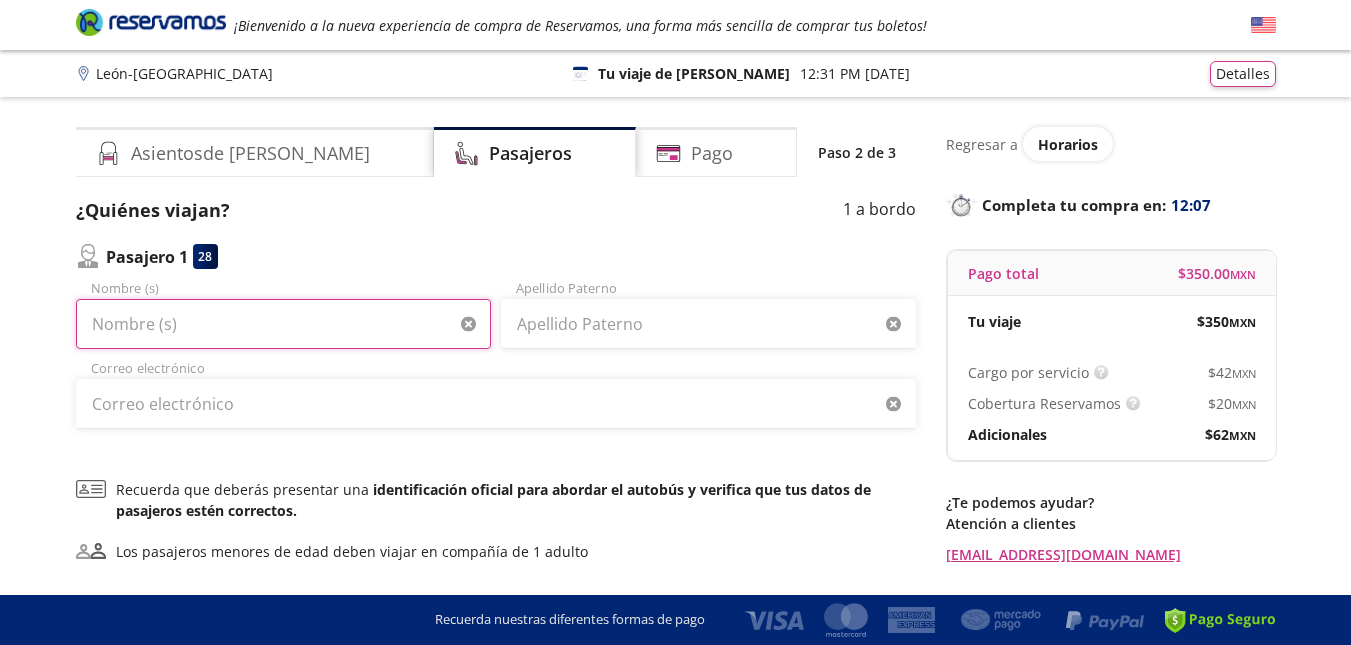 click on "Nombre (s)" at bounding box center [283, 324] 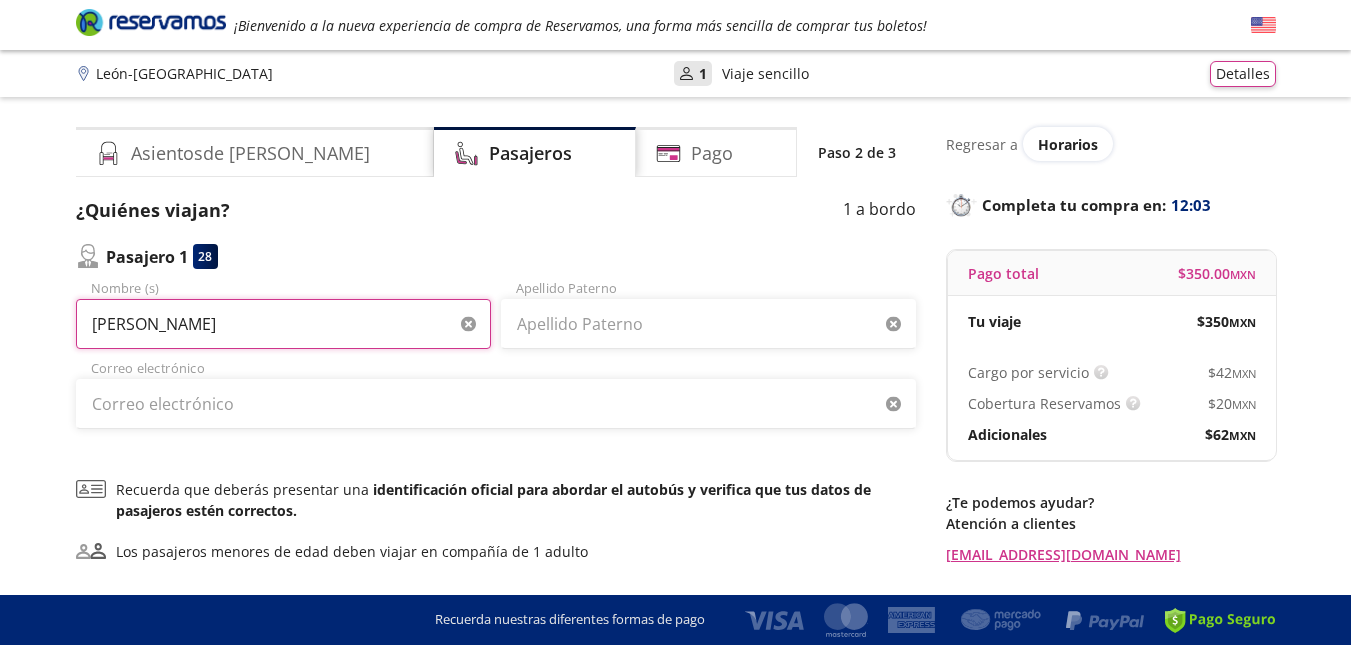 type on "[PERSON_NAME]" 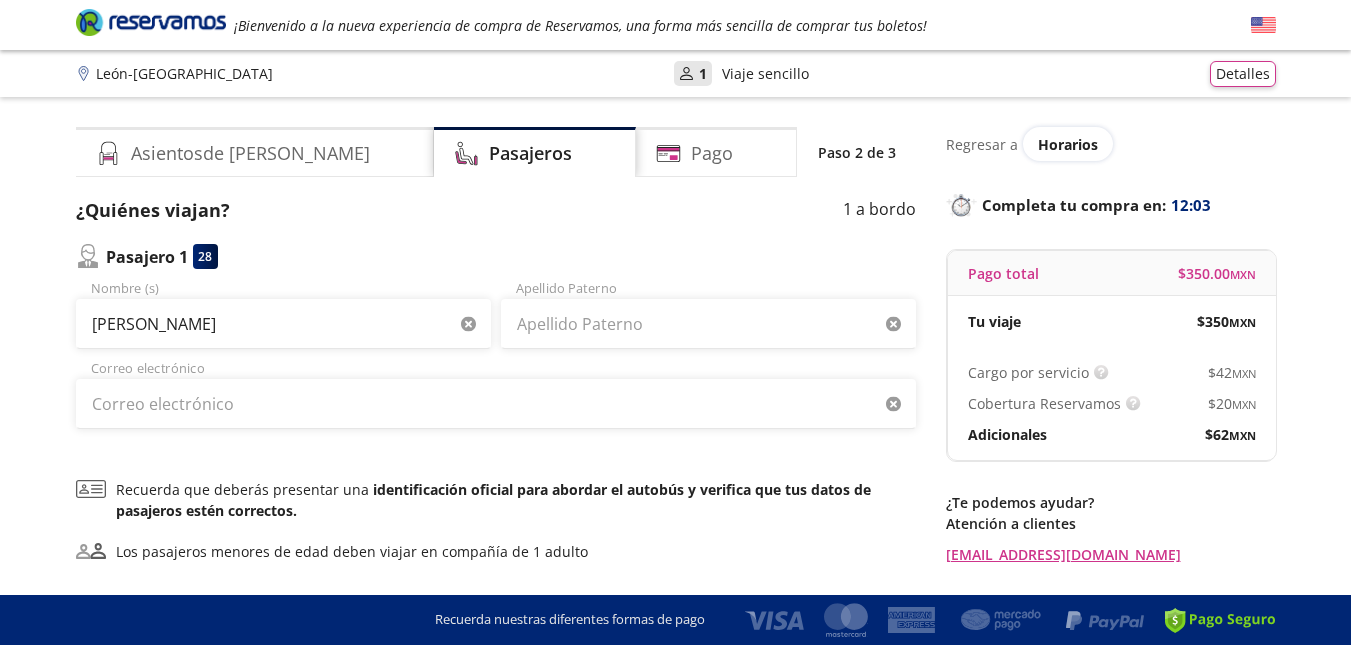 type 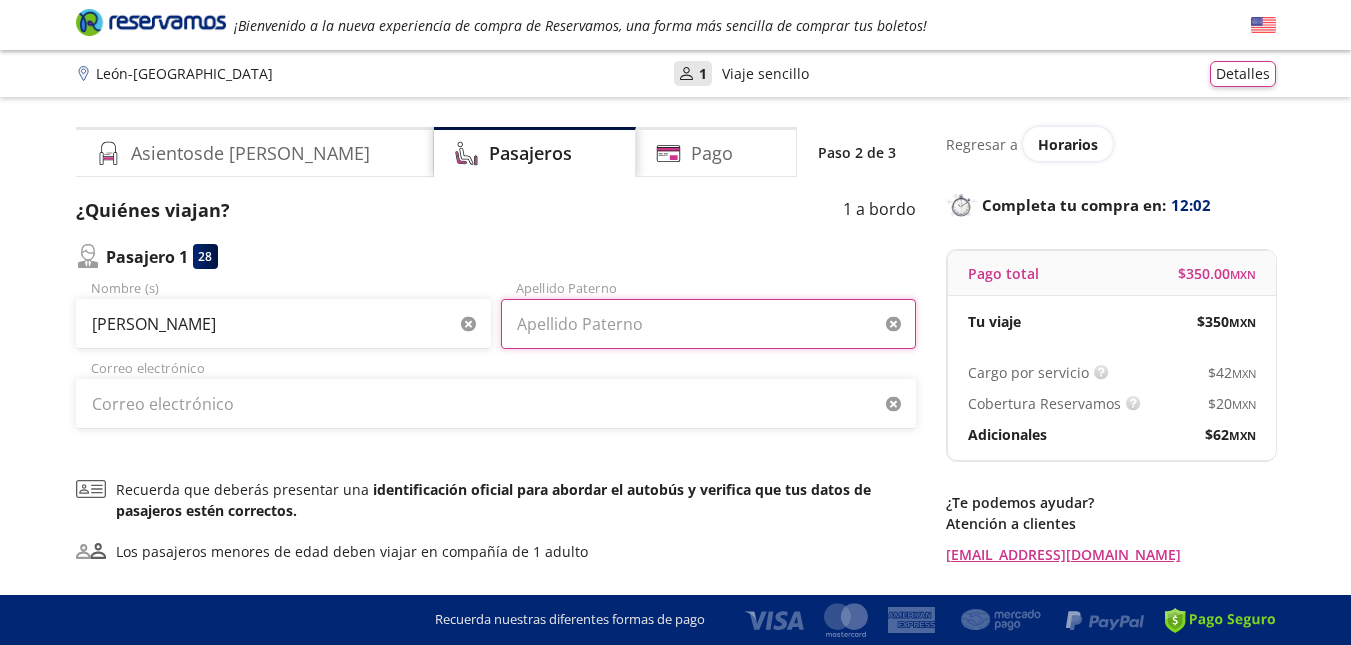click on "Apellido Paterno" at bounding box center (708, 324) 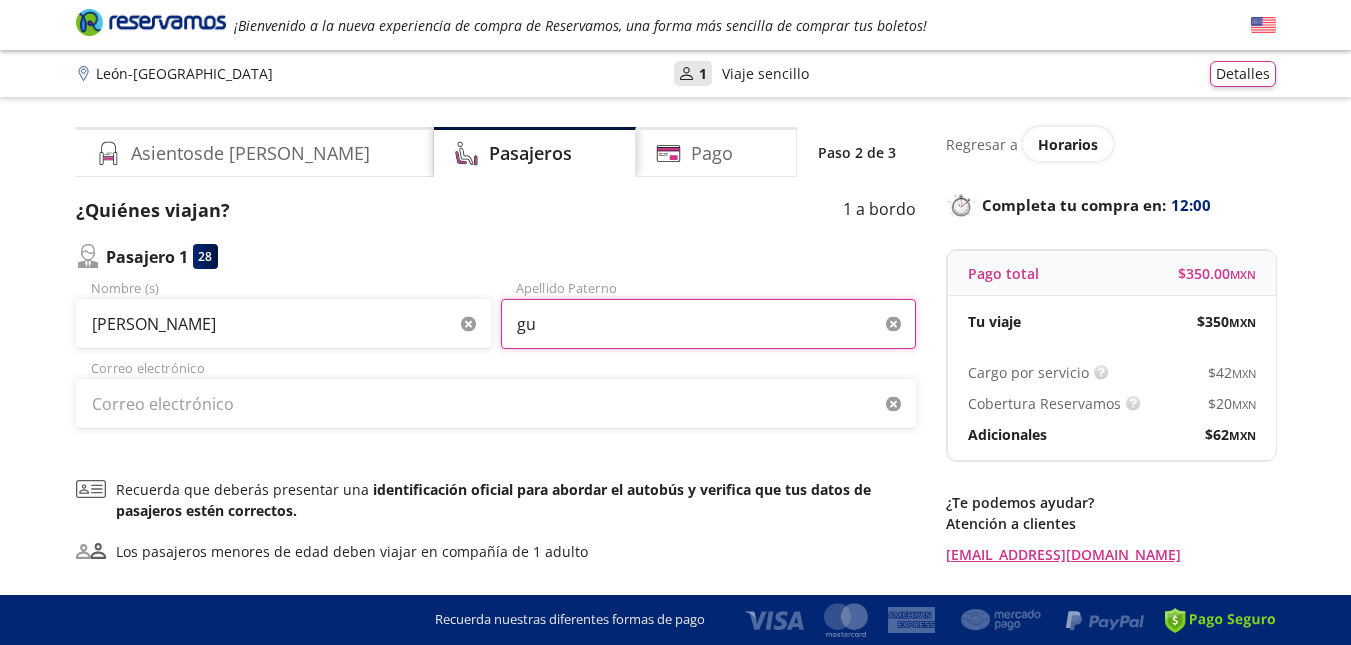 type on "g" 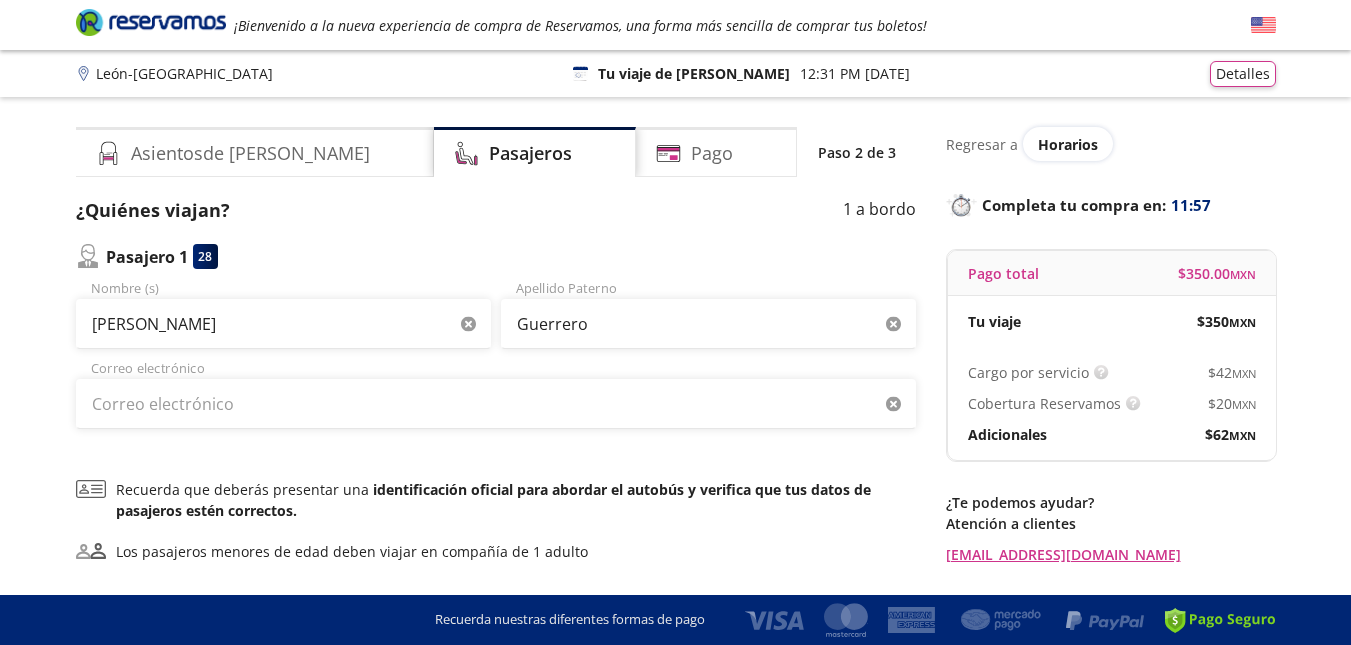 click on "Pasajero 1 28" at bounding box center [496, 256] 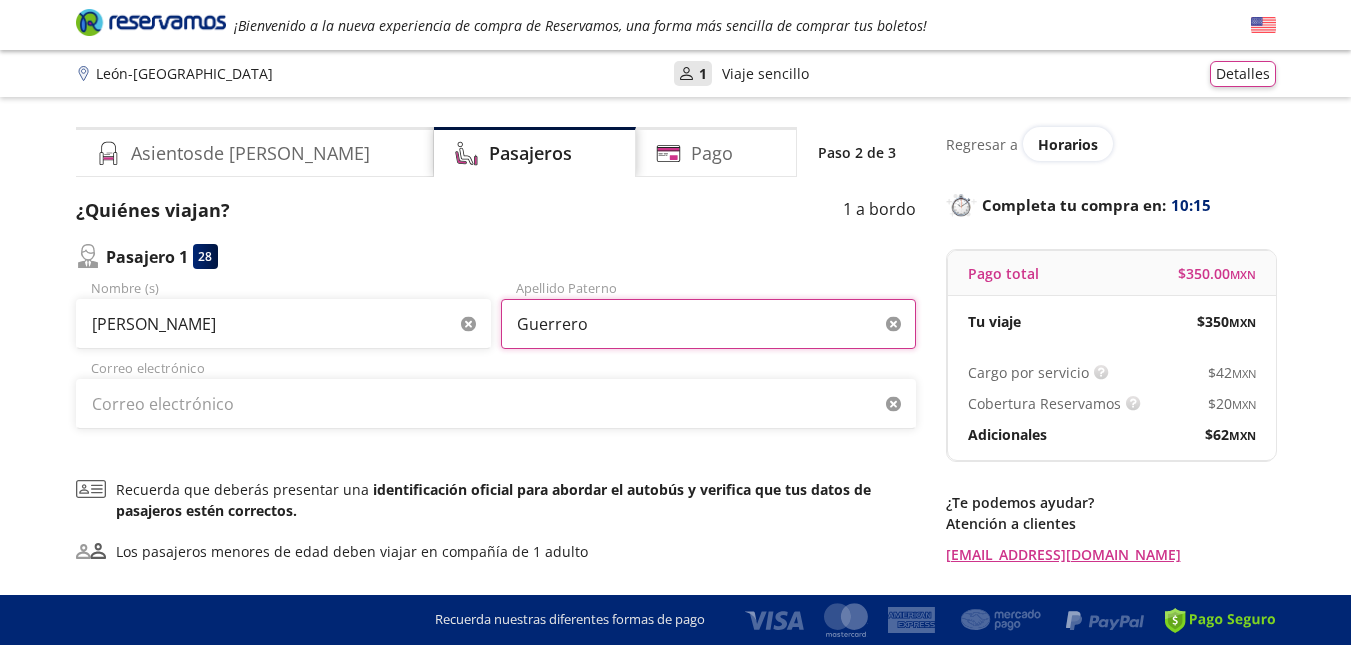 click on "Guerrero" at bounding box center [708, 324] 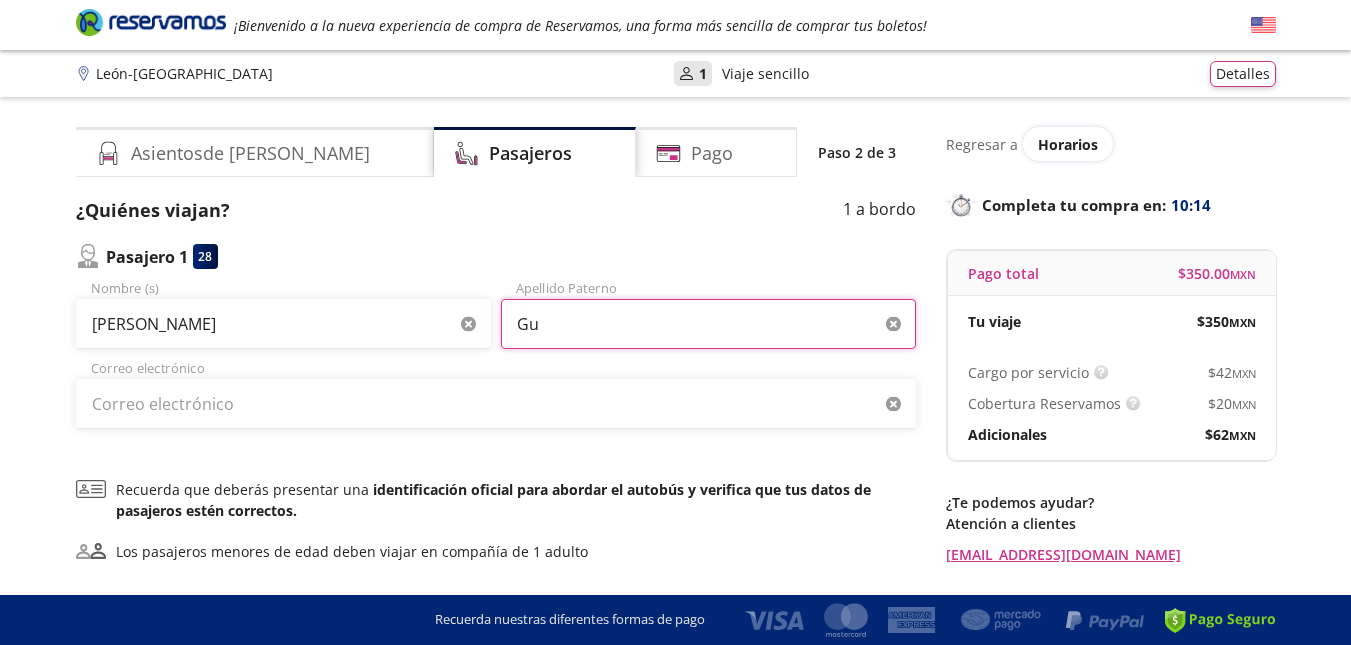 type on "G" 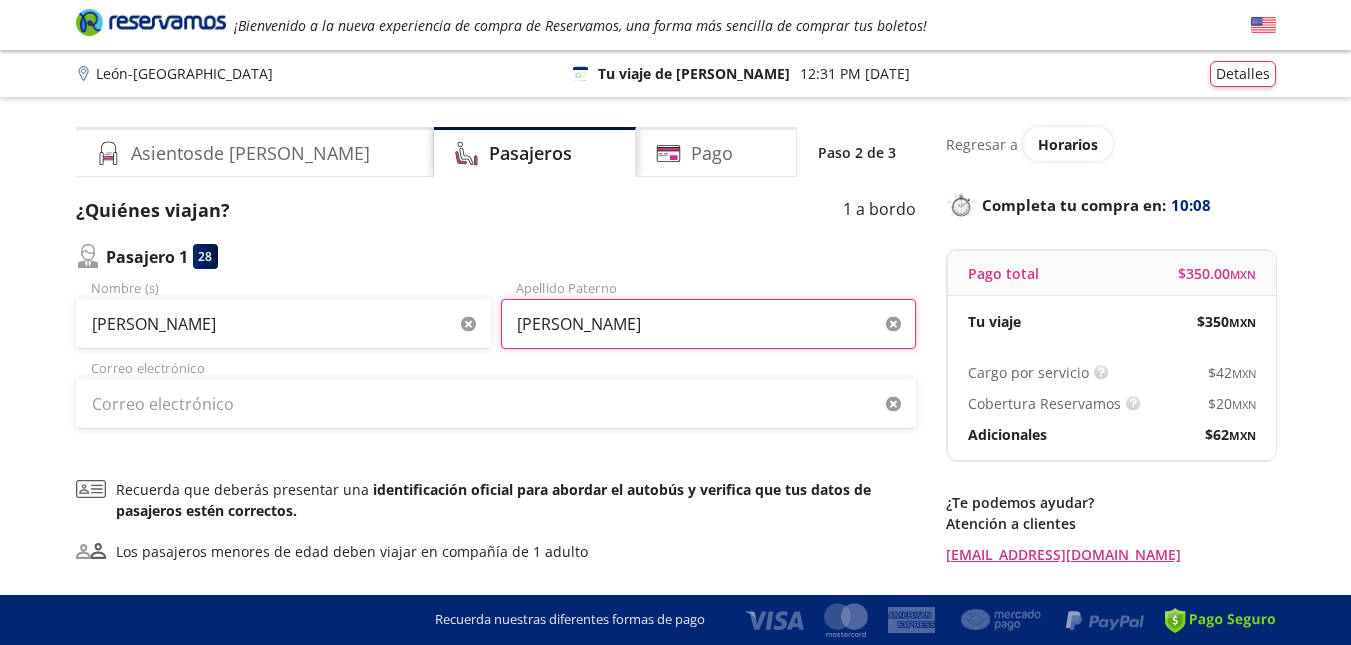 type on "[PERSON_NAME]" 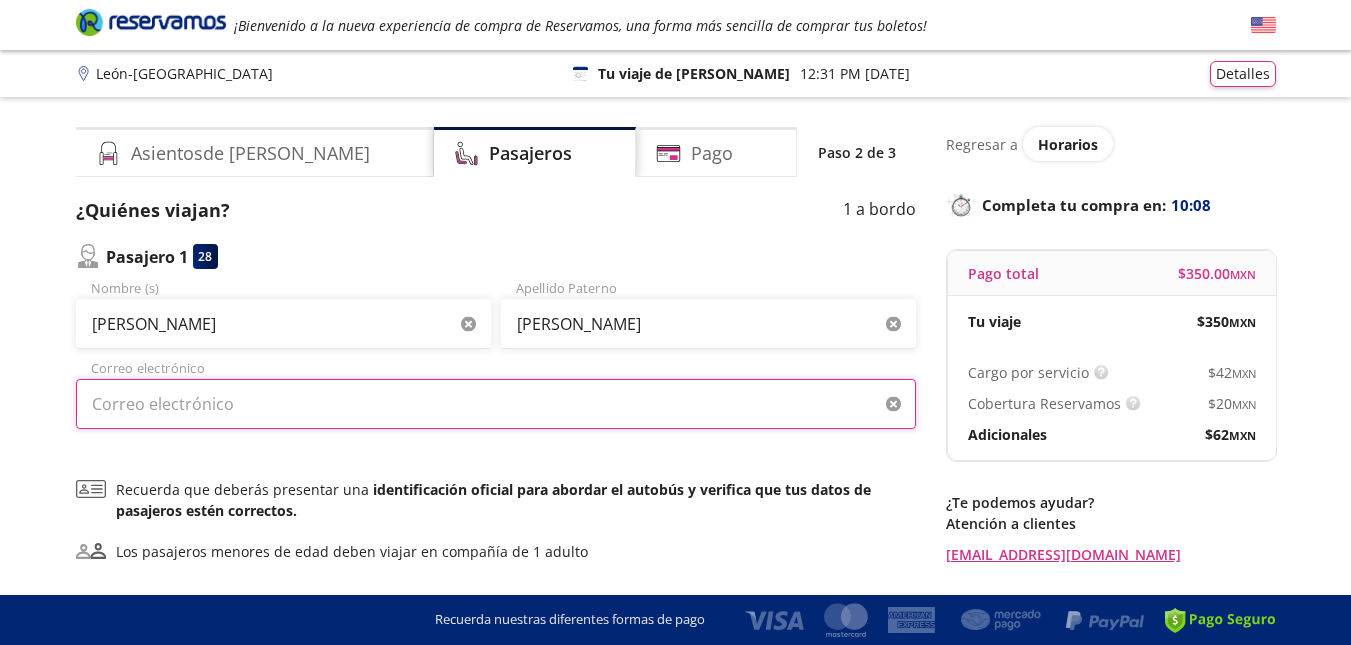 click on "Correo electrónico" at bounding box center (496, 404) 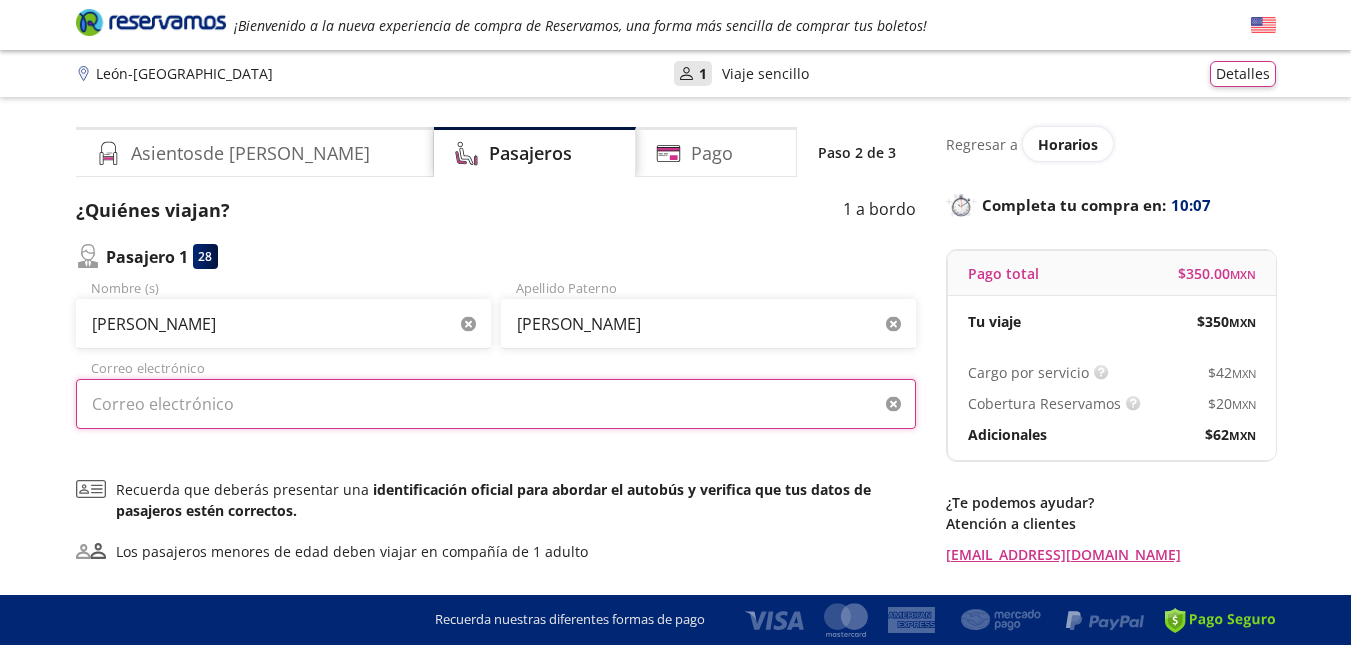 paste on "[EMAIL_ADDRESS][DOMAIN_NAME]" 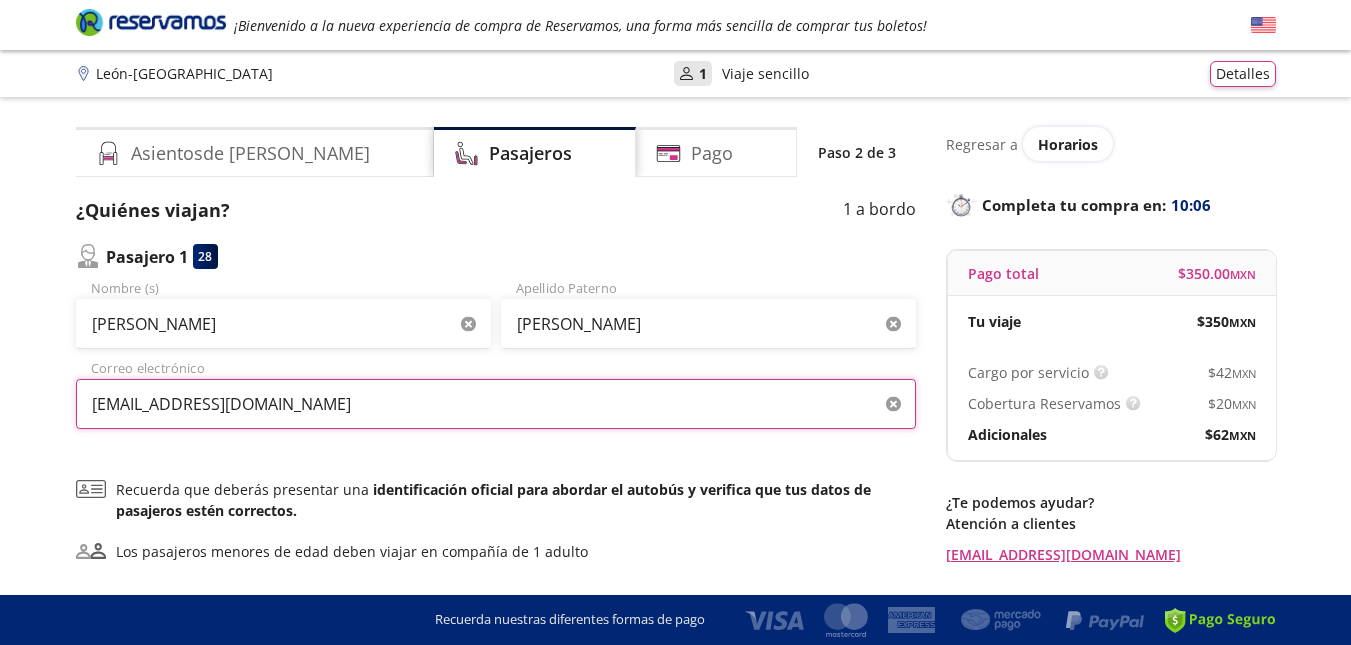 click on "[EMAIL_ADDRESS][DOMAIN_NAME]" at bounding box center [496, 404] 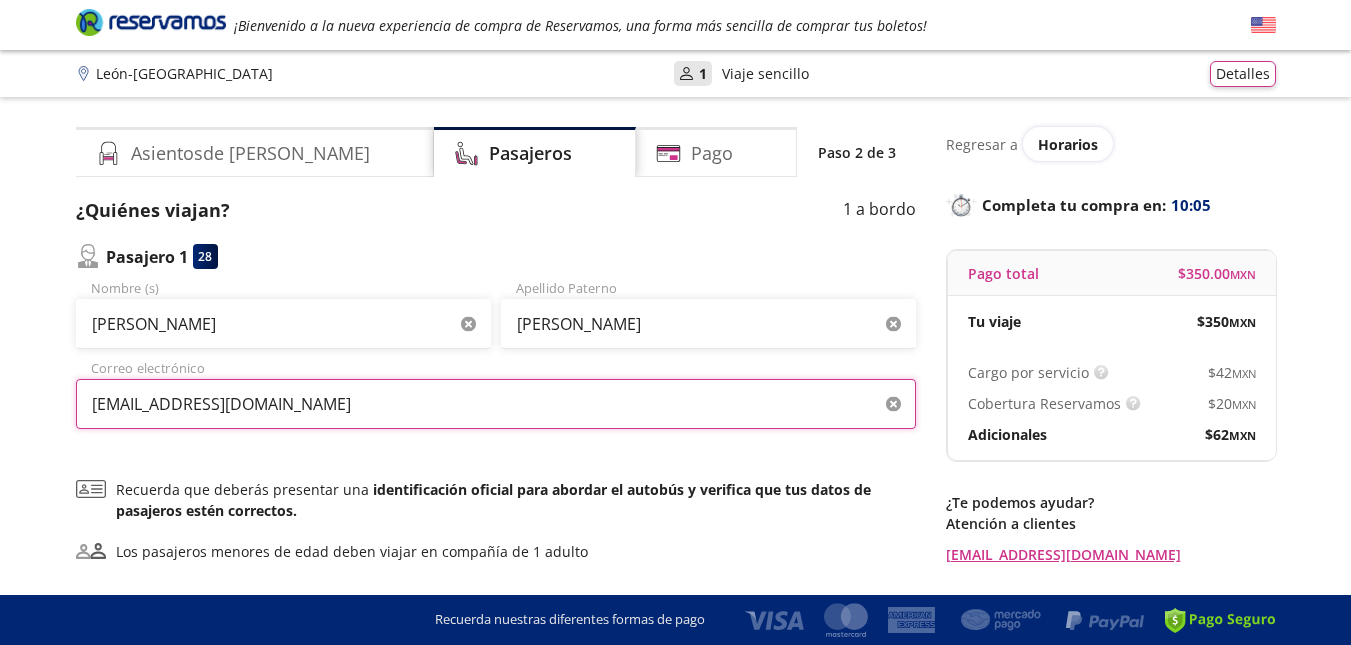 type on "[EMAIL_ADDRESS][DOMAIN_NAME]" 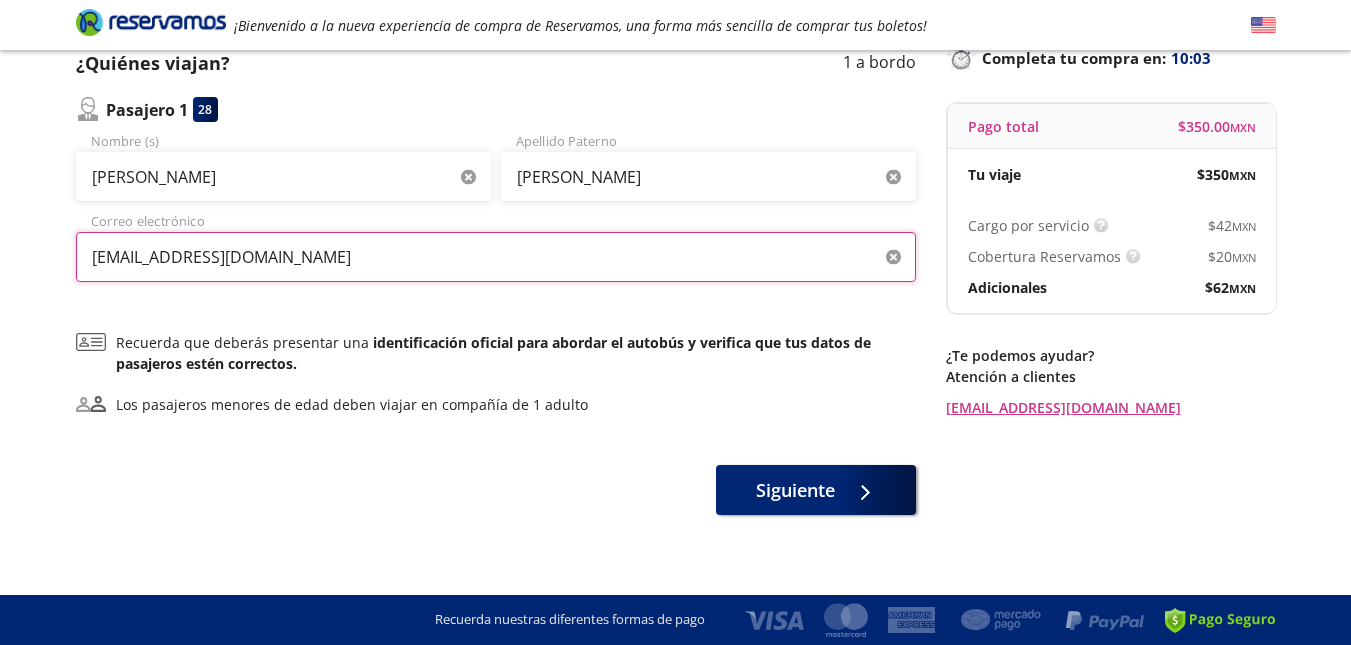 scroll, scrollTop: 158, scrollLeft: 0, axis: vertical 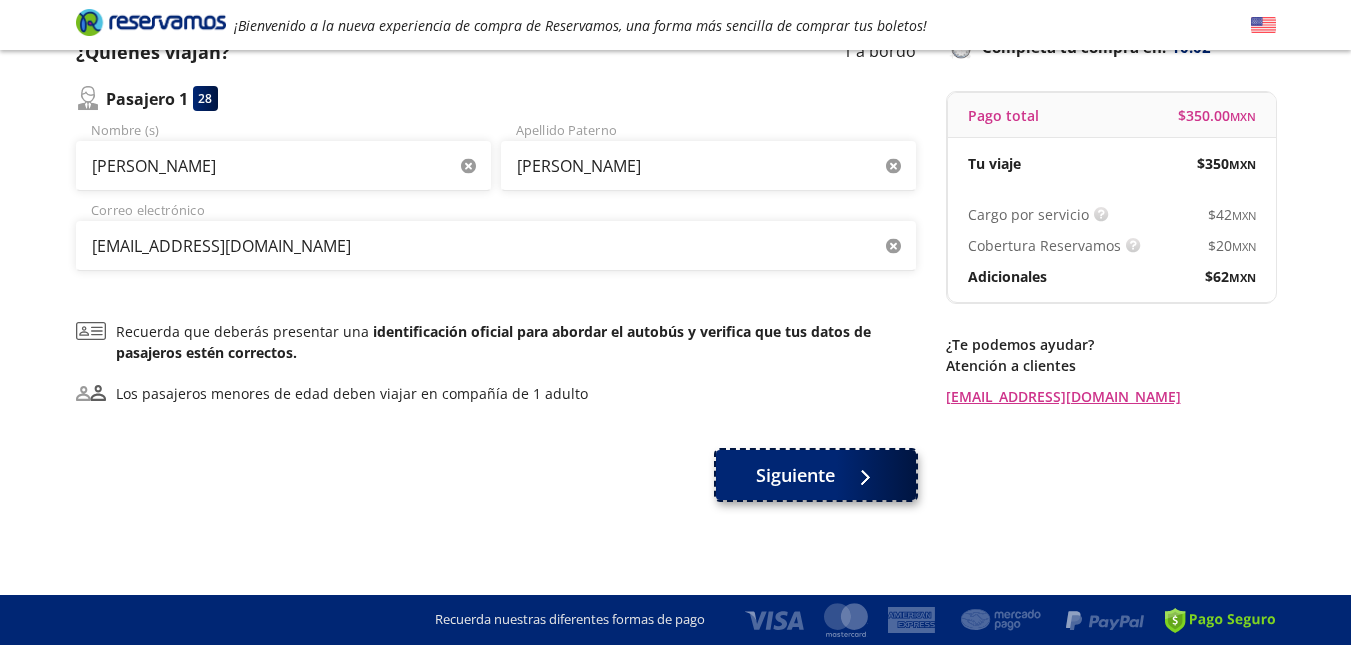 click 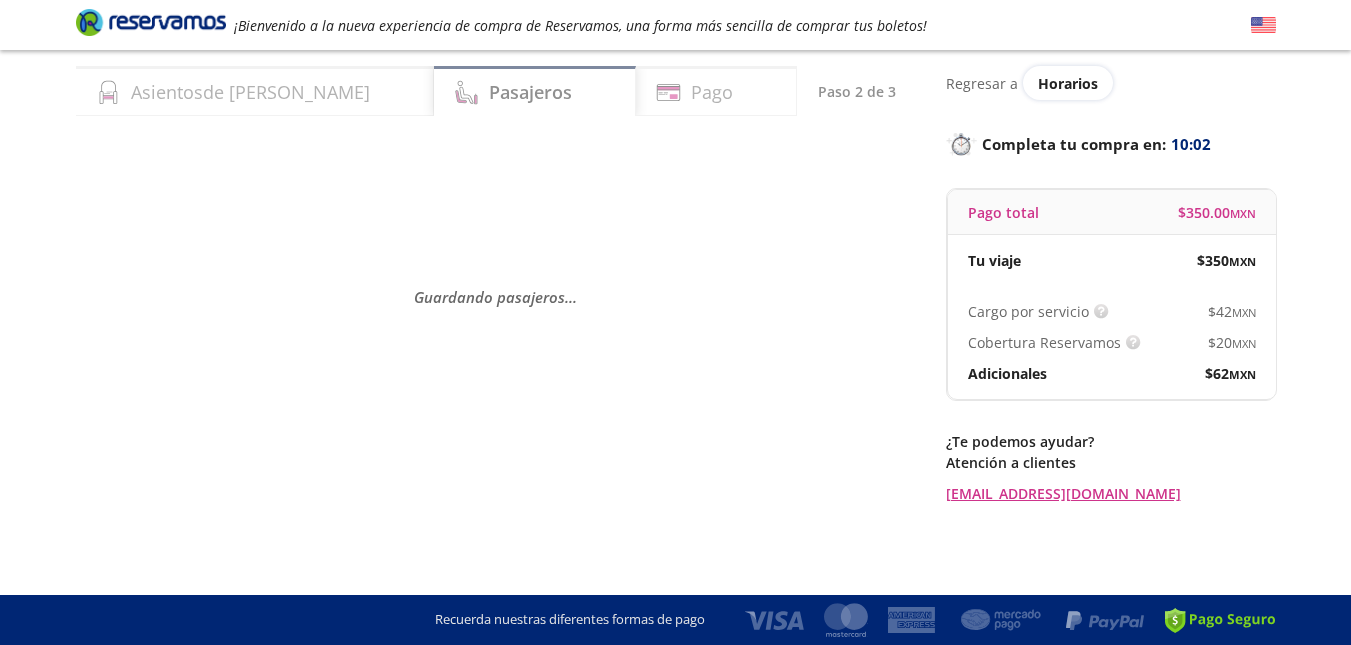 scroll, scrollTop: 0, scrollLeft: 0, axis: both 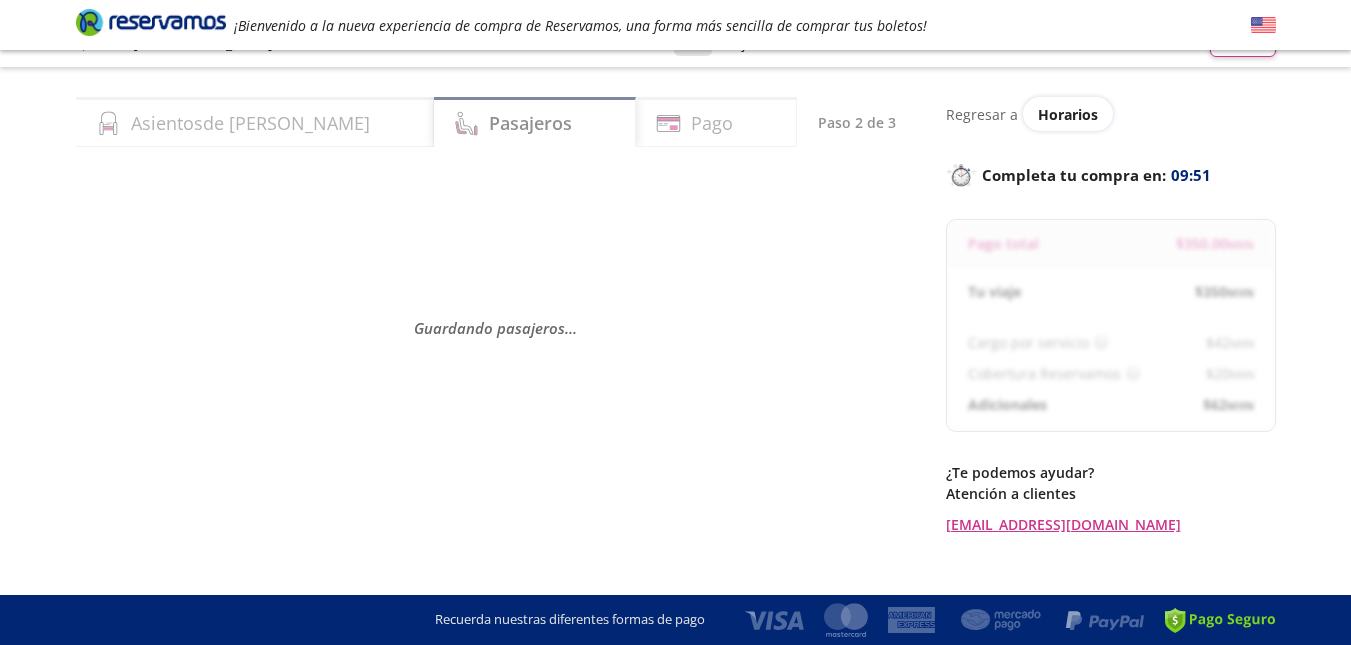 select on "MX" 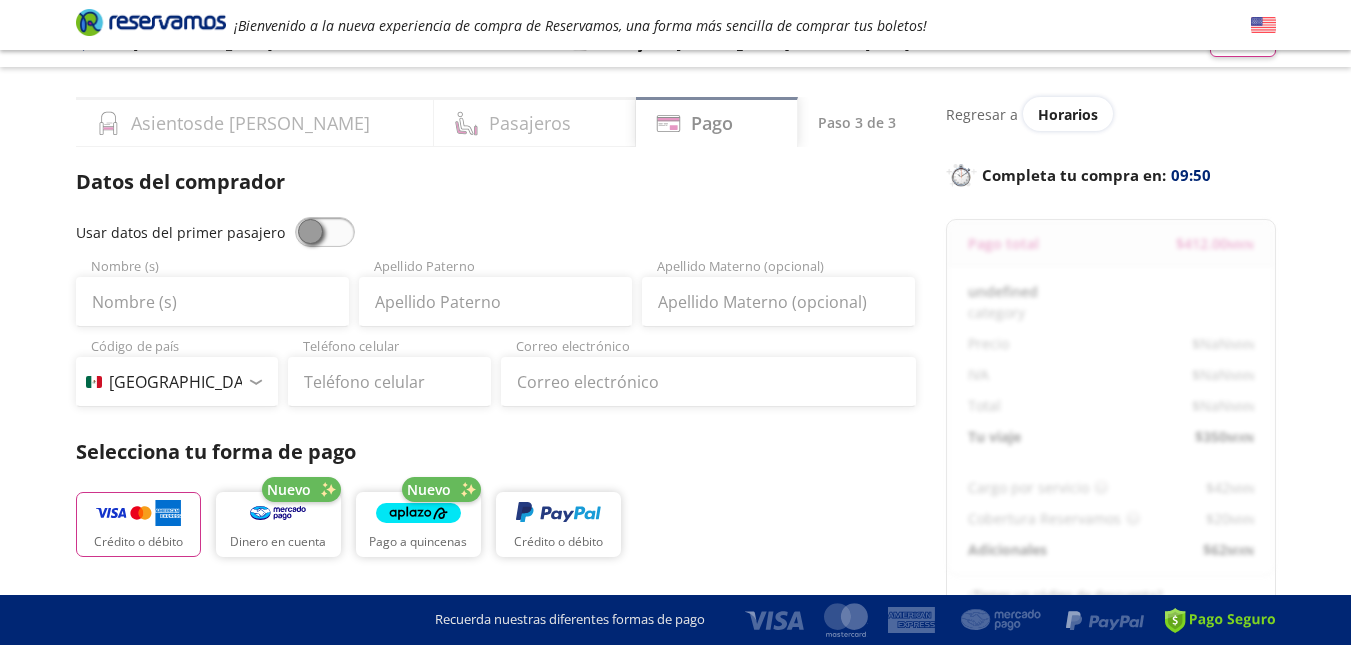 scroll, scrollTop: 0, scrollLeft: 0, axis: both 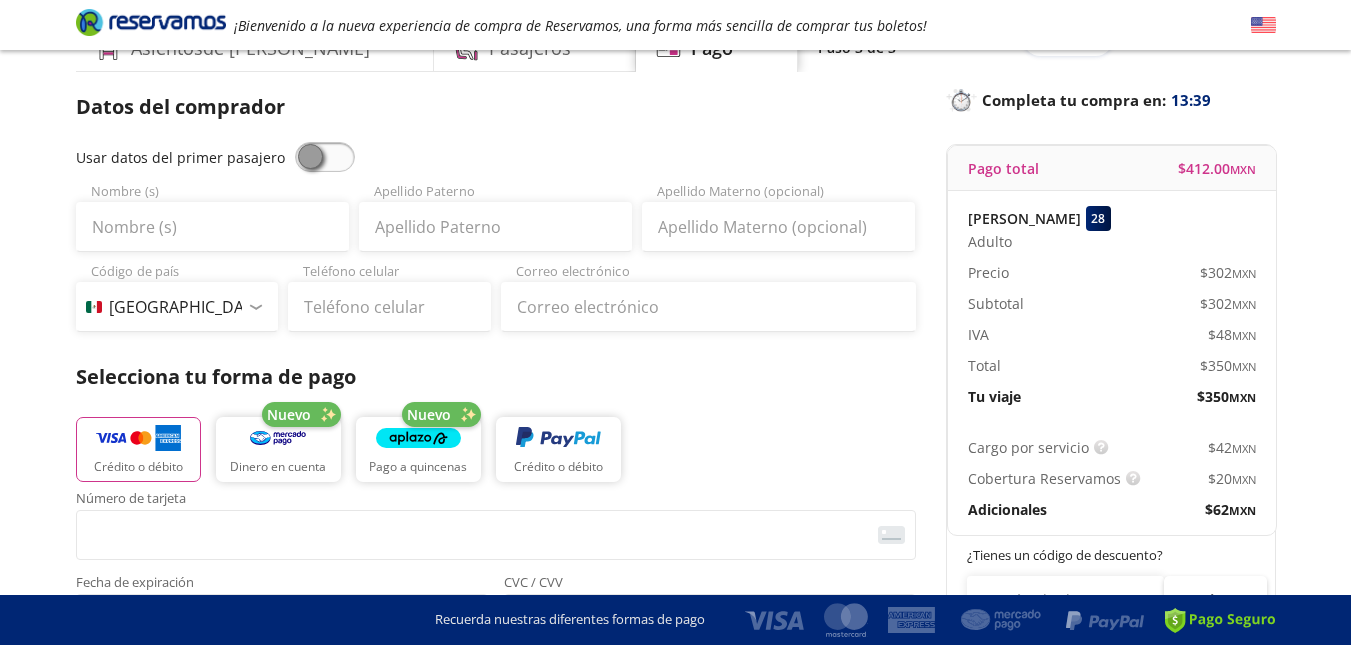click at bounding box center (325, 157) 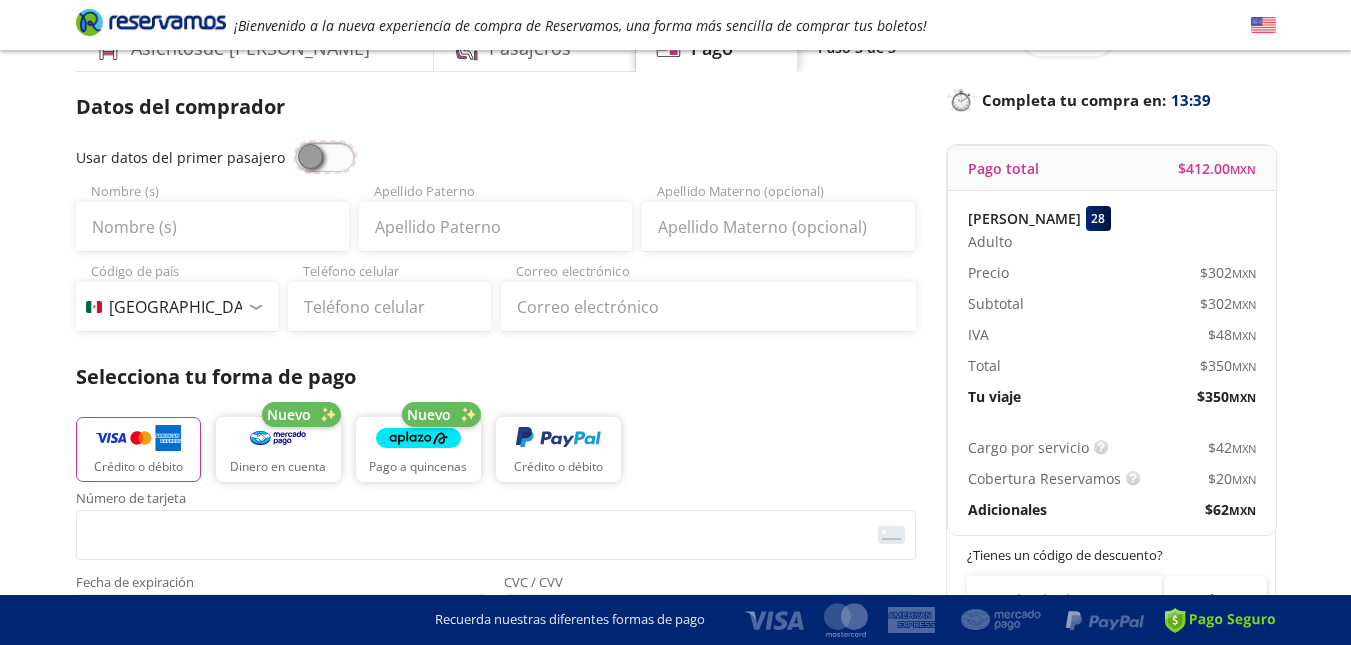 click at bounding box center (295, 142) 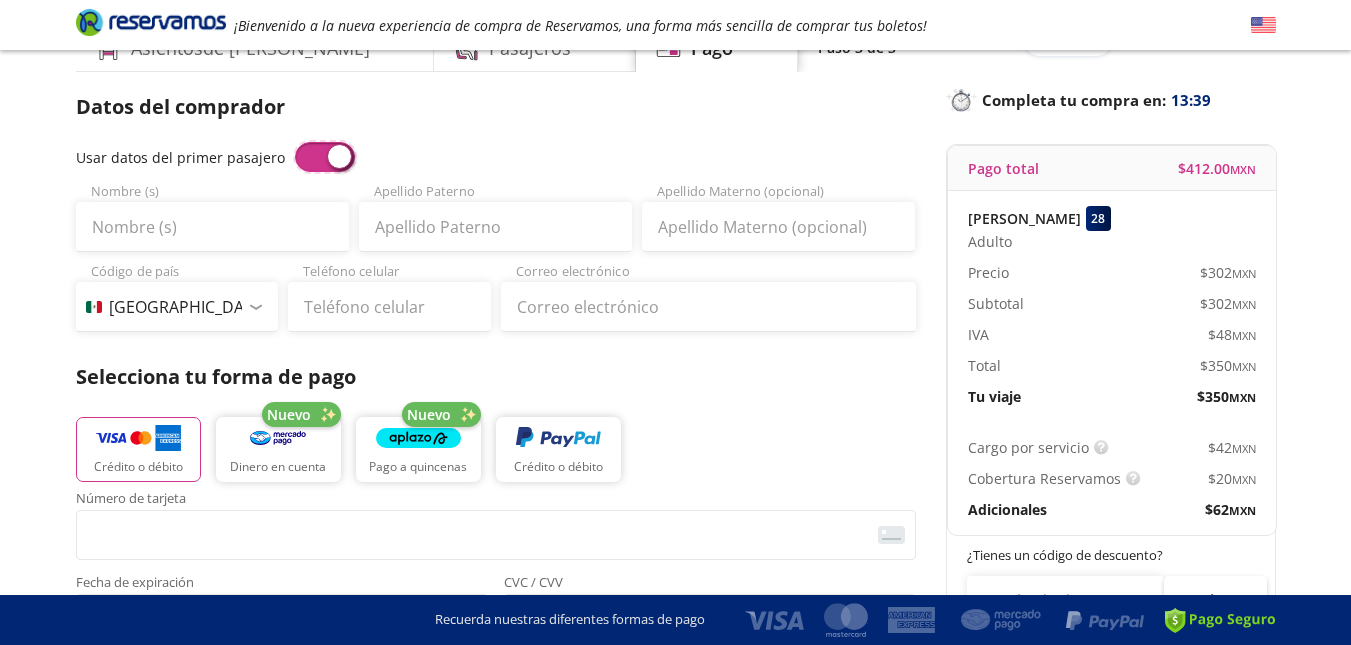type on "[PERSON_NAME]" 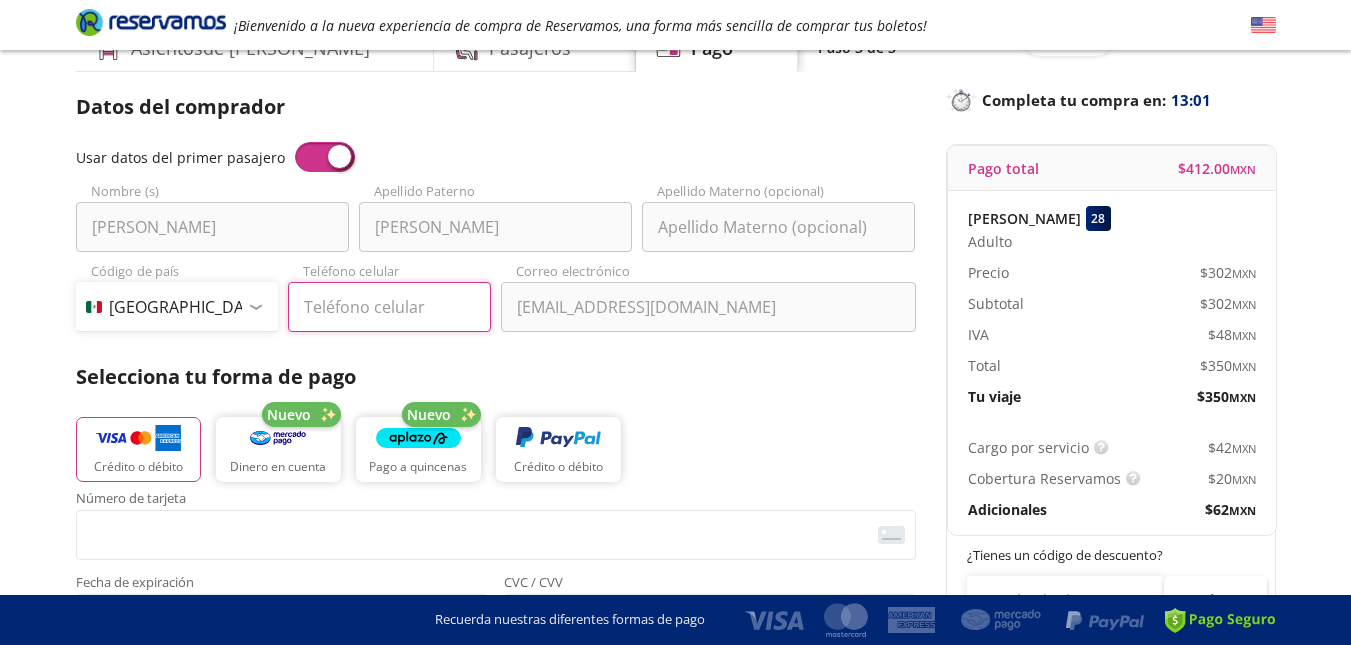click on "Teléfono celular" at bounding box center [389, 307] 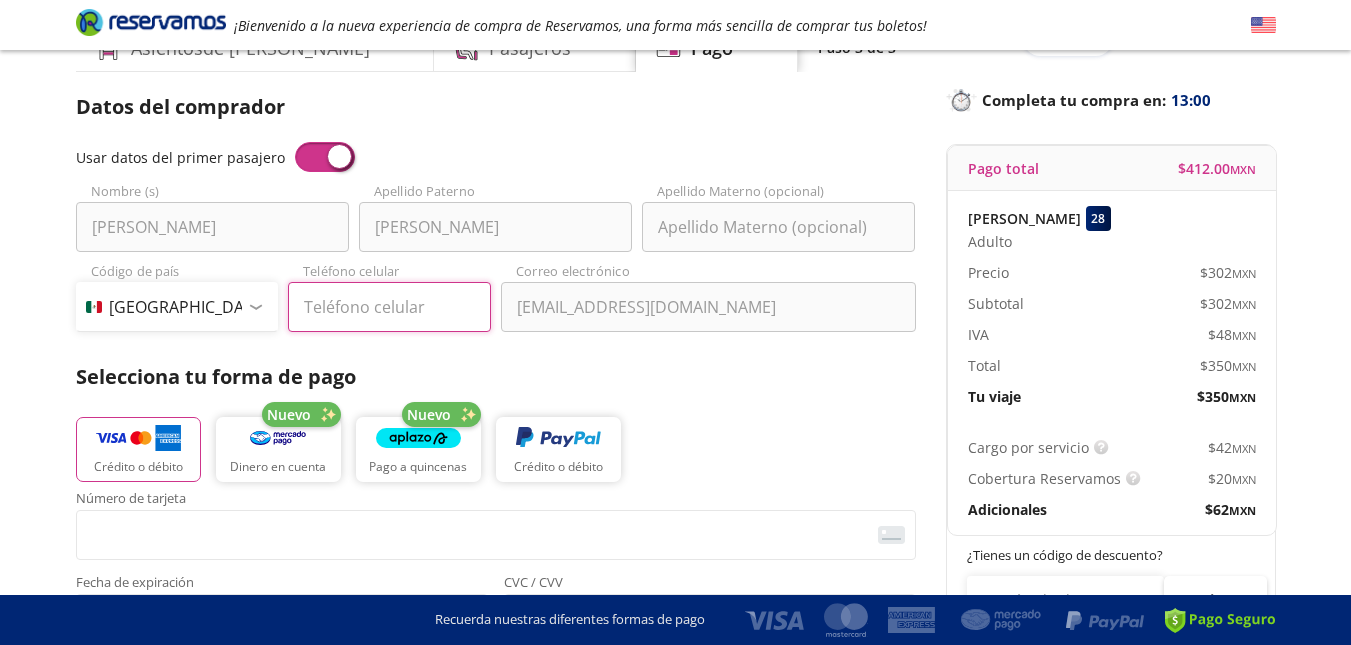 paste on "[PHONE_NUMBER]" 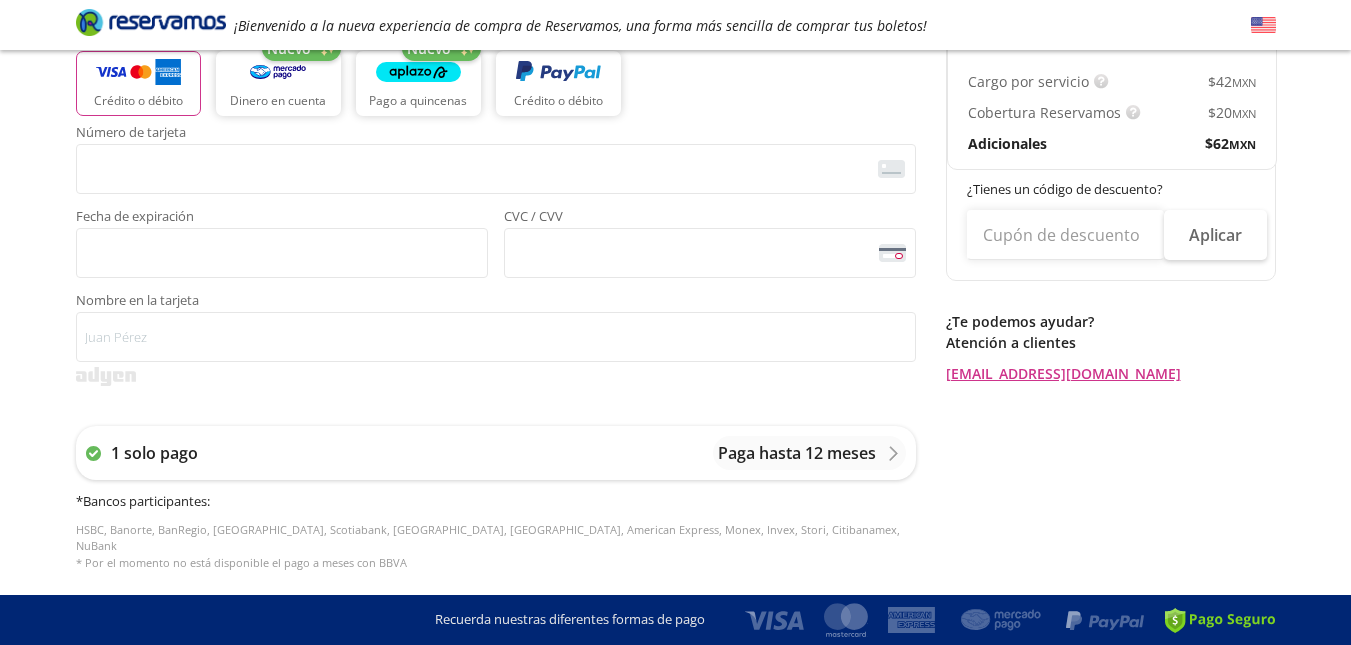 scroll, scrollTop: 476, scrollLeft: 0, axis: vertical 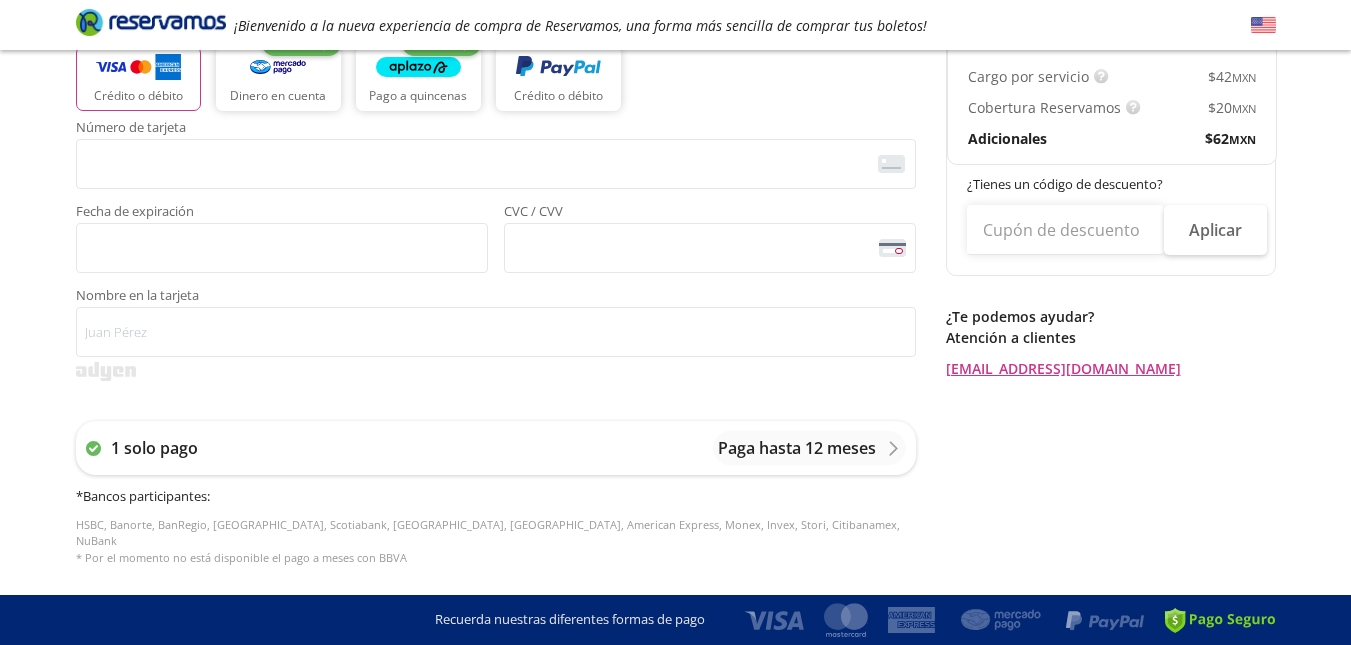 type on "[PHONE_NUMBER]" 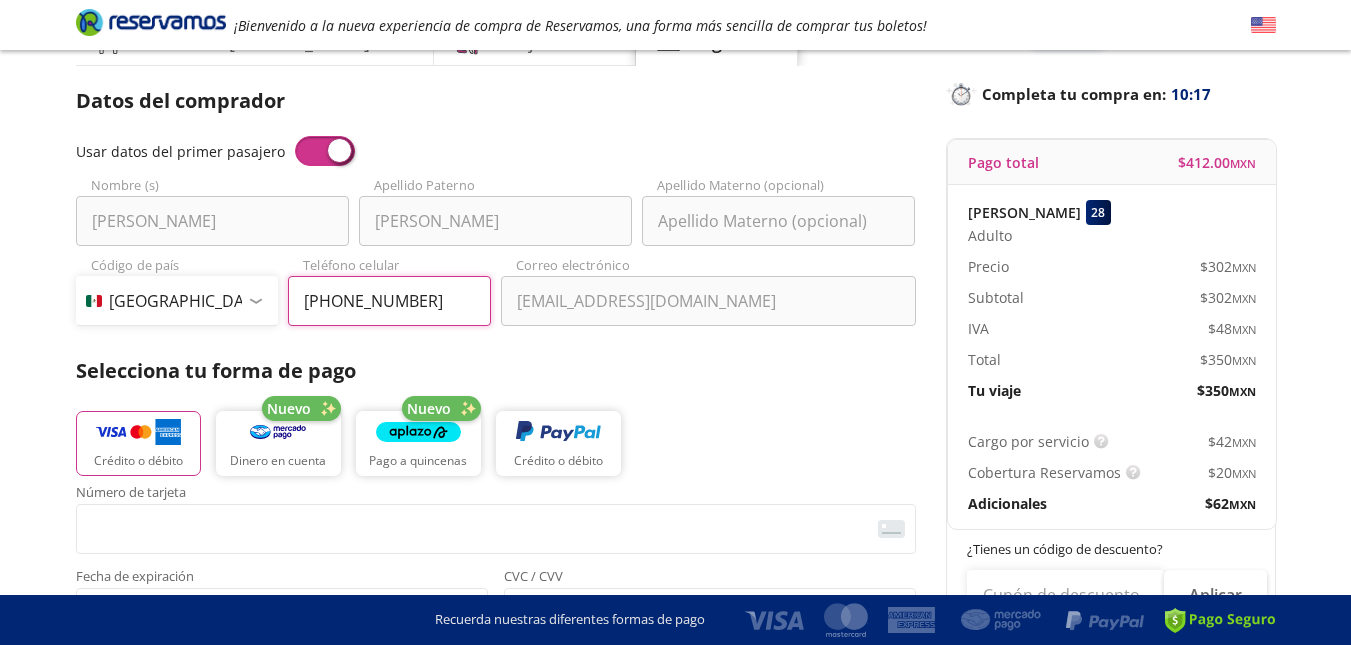 scroll, scrollTop: 71, scrollLeft: 0, axis: vertical 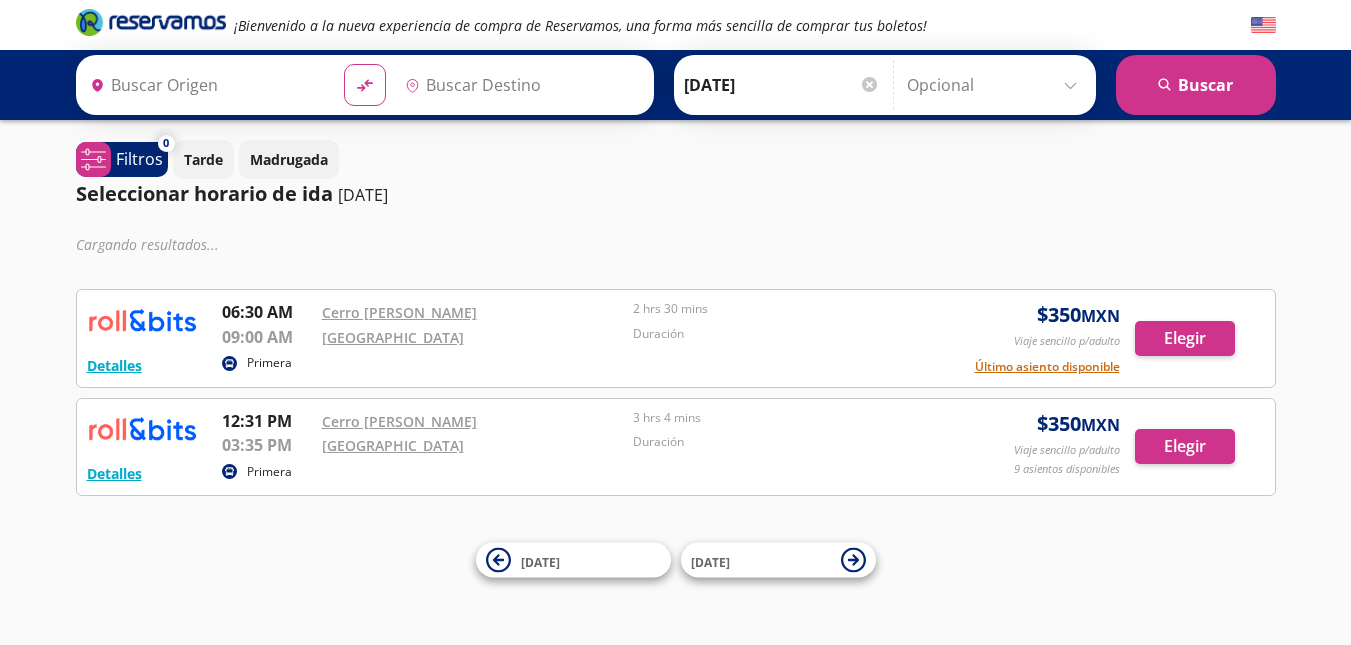 type on "[GEOGRAPHIC_DATA], [GEOGRAPHIC_DATA]" 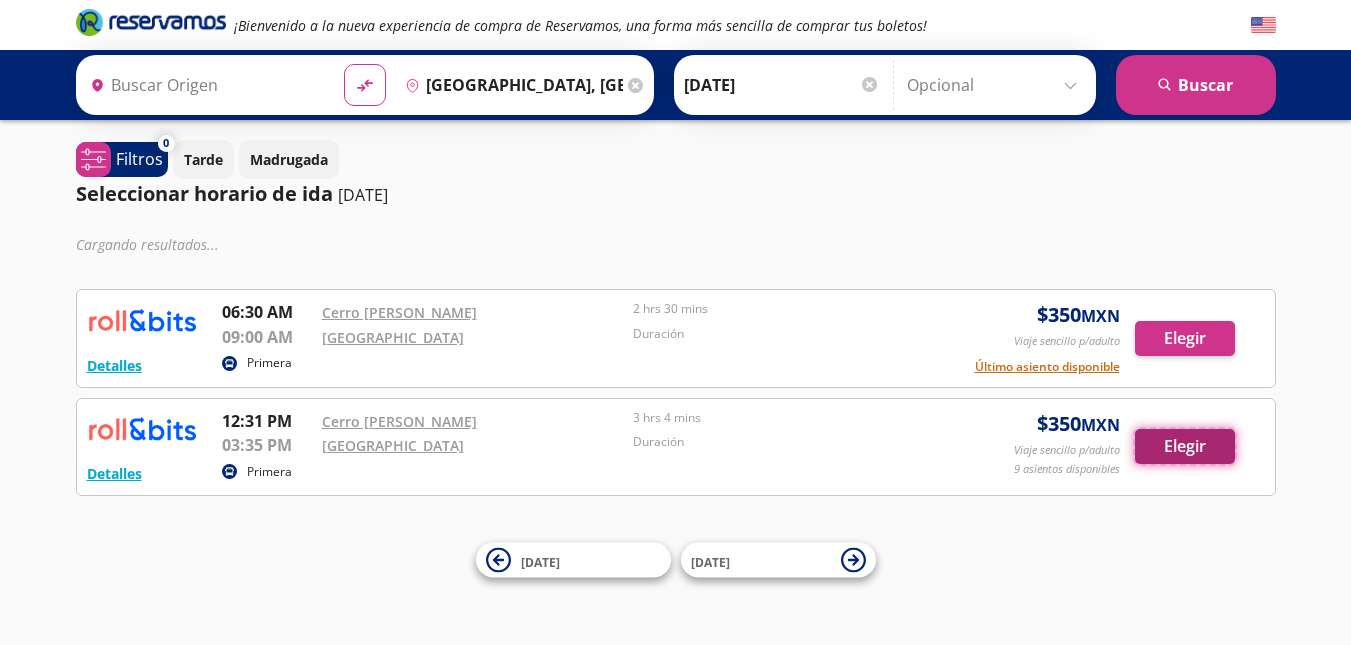 click on "Elegir" at bounding box center (1185, 446) 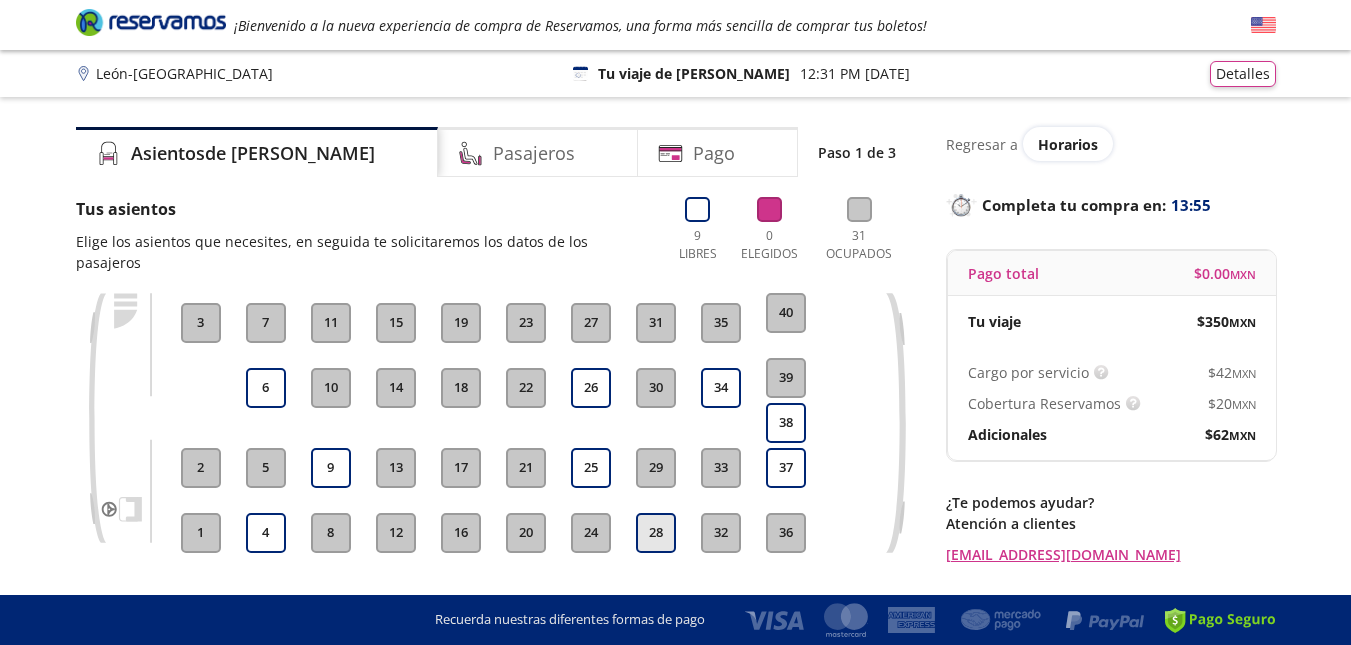 click on "28" at bounding box center (656, 533) 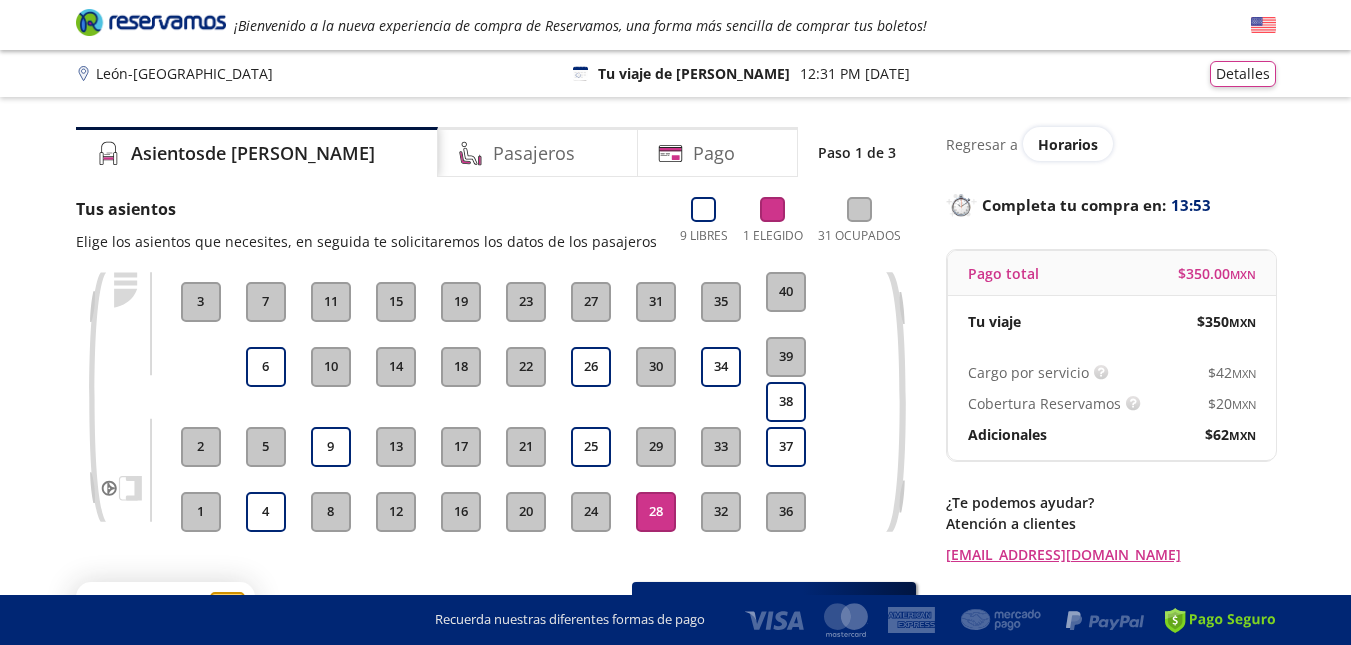 scroll, scrollTop: 99, scrollLeft: 0, axis: vertical 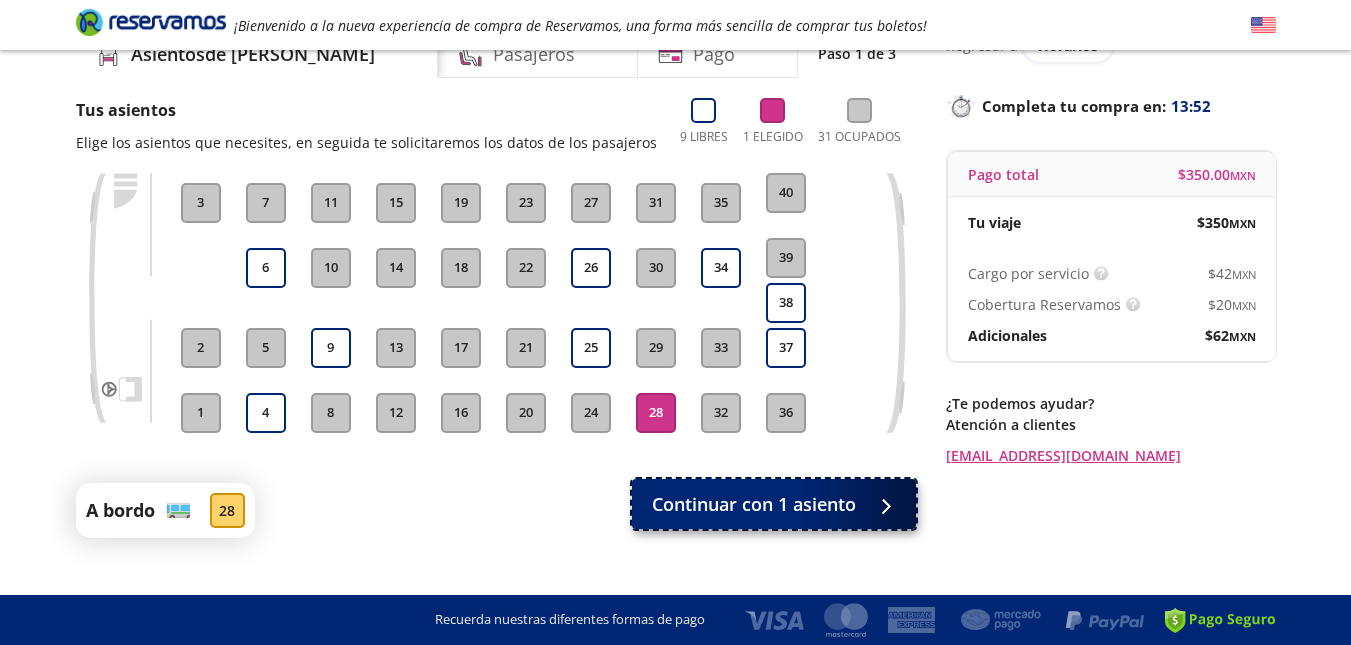 click on "Continuar con 1 asiento" at bounding box center (774, 504) 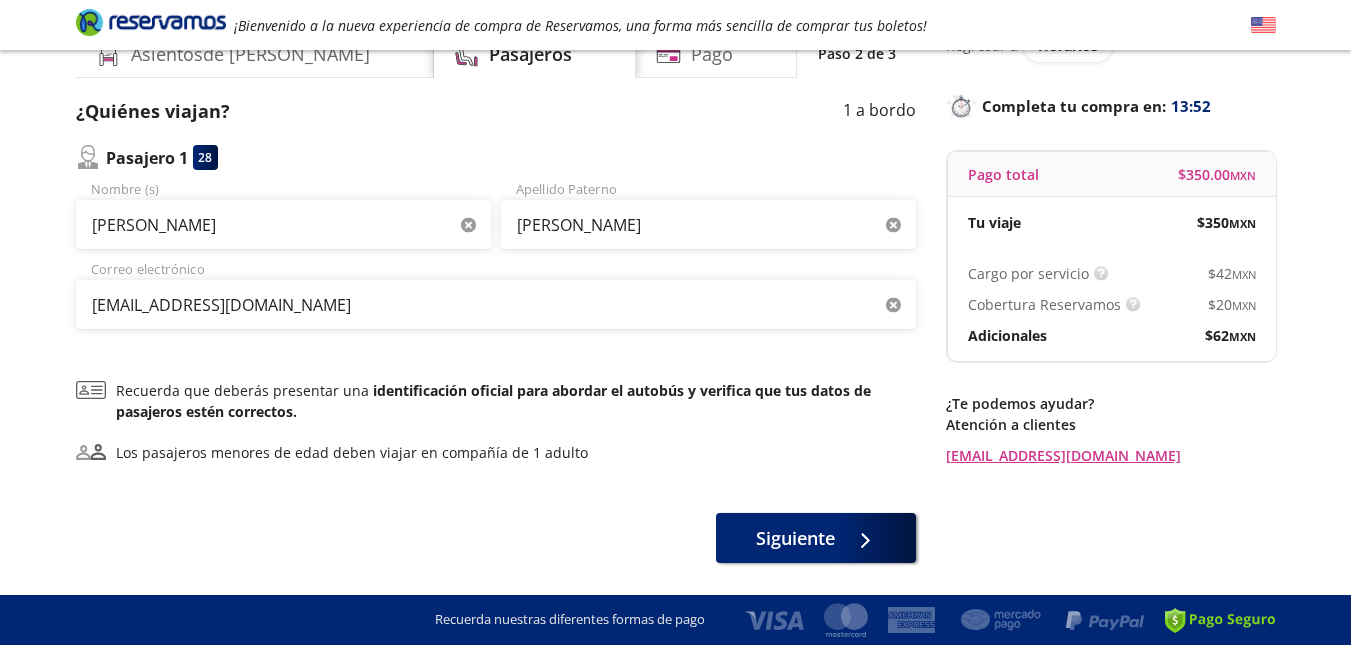 scroll, scrollTop: 0, scrollLeft: 0, axis: both 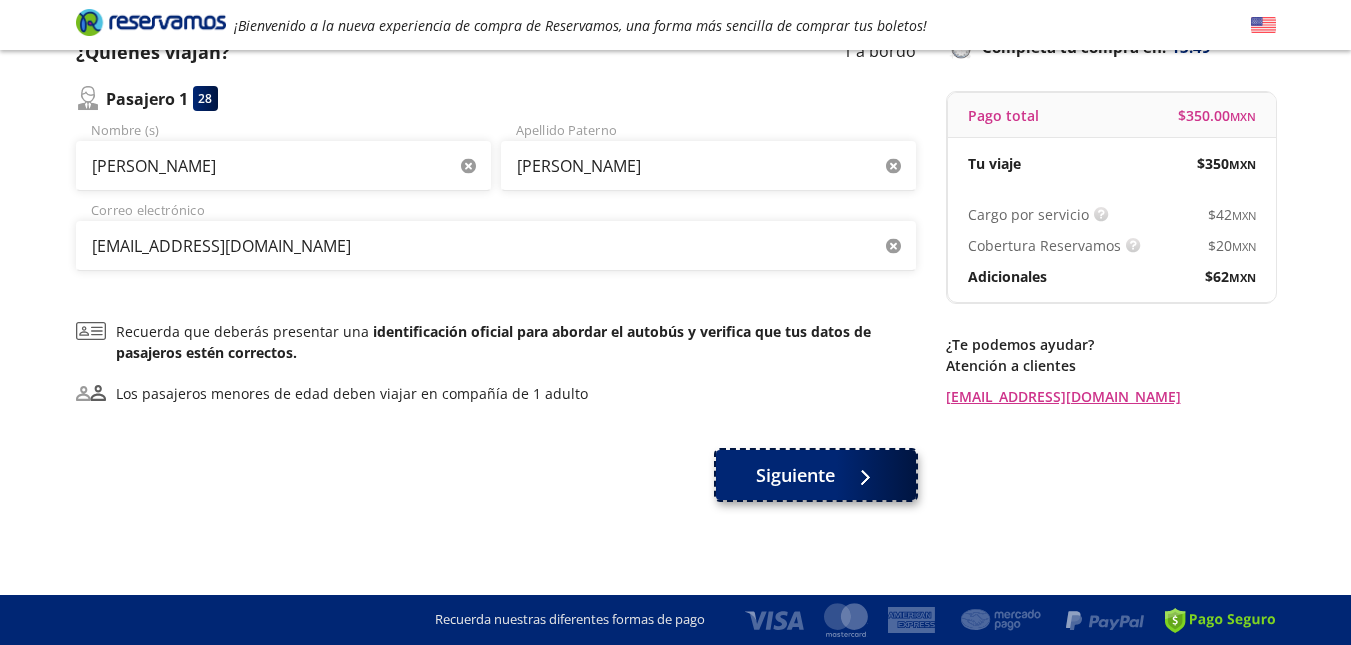 click on "Siguiente" at bounding box center [816, 475] 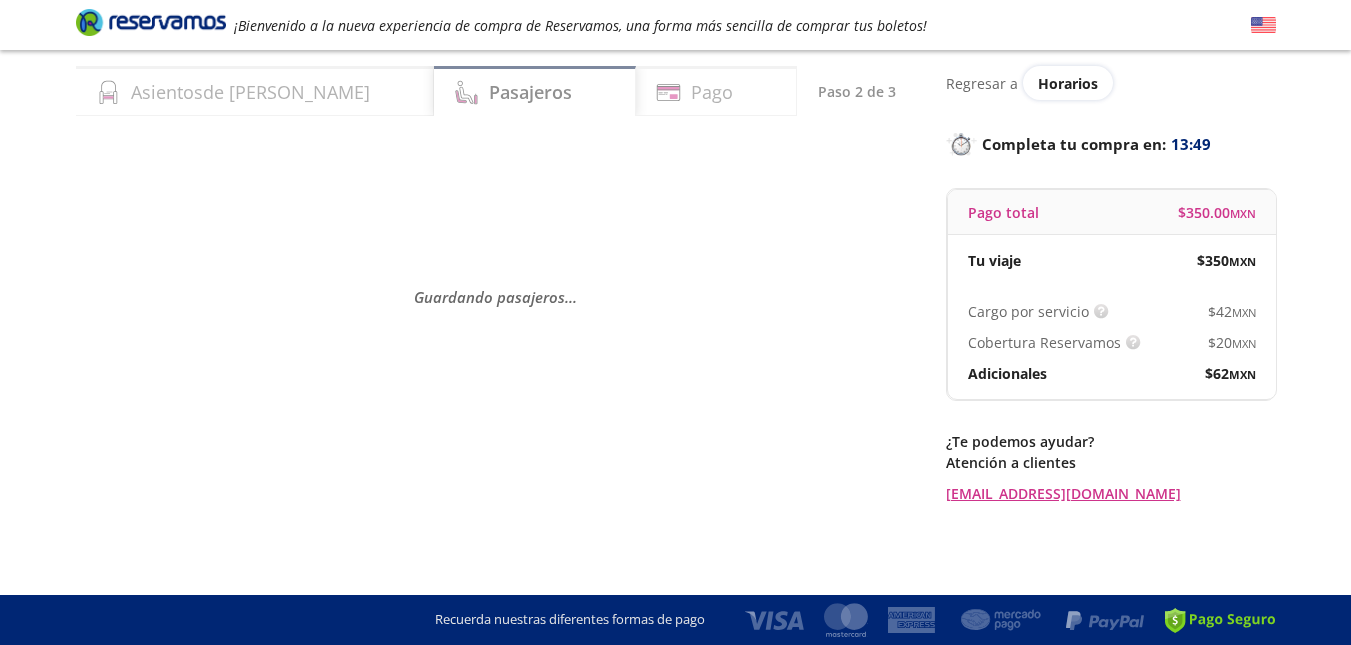scroll, scrollTop: 0, scrollLeft: 0, axis: both 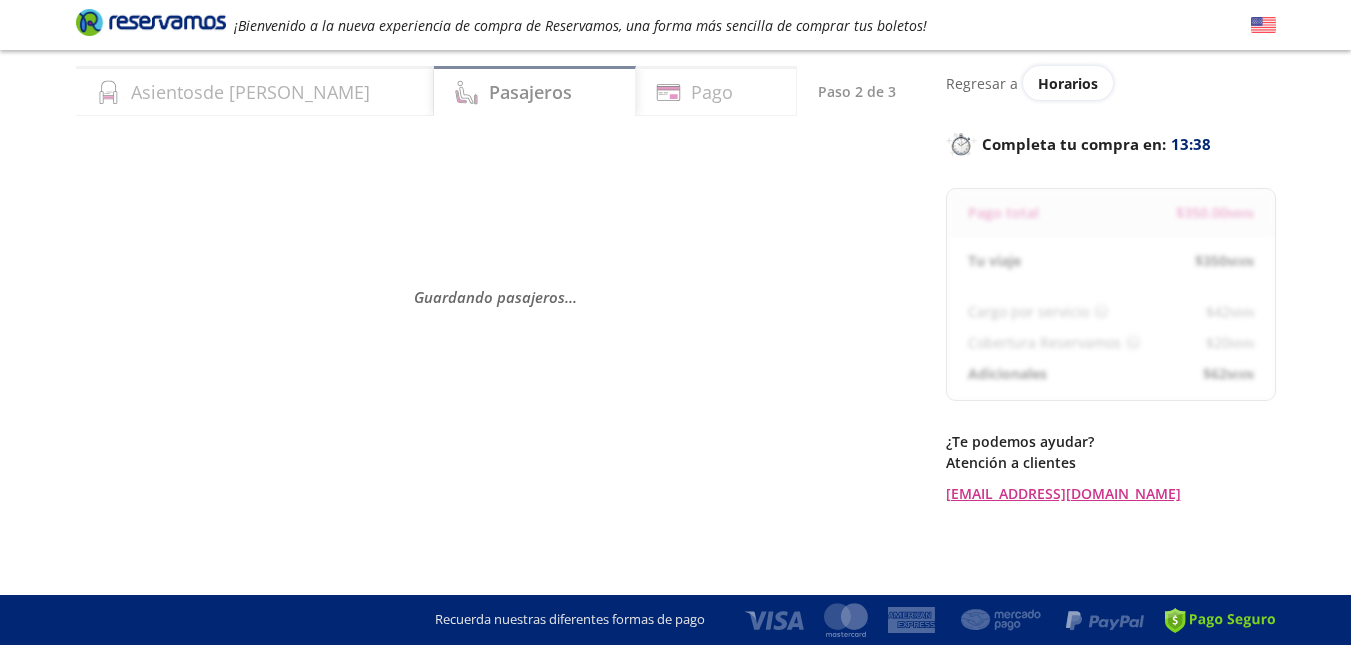 select on "MX" 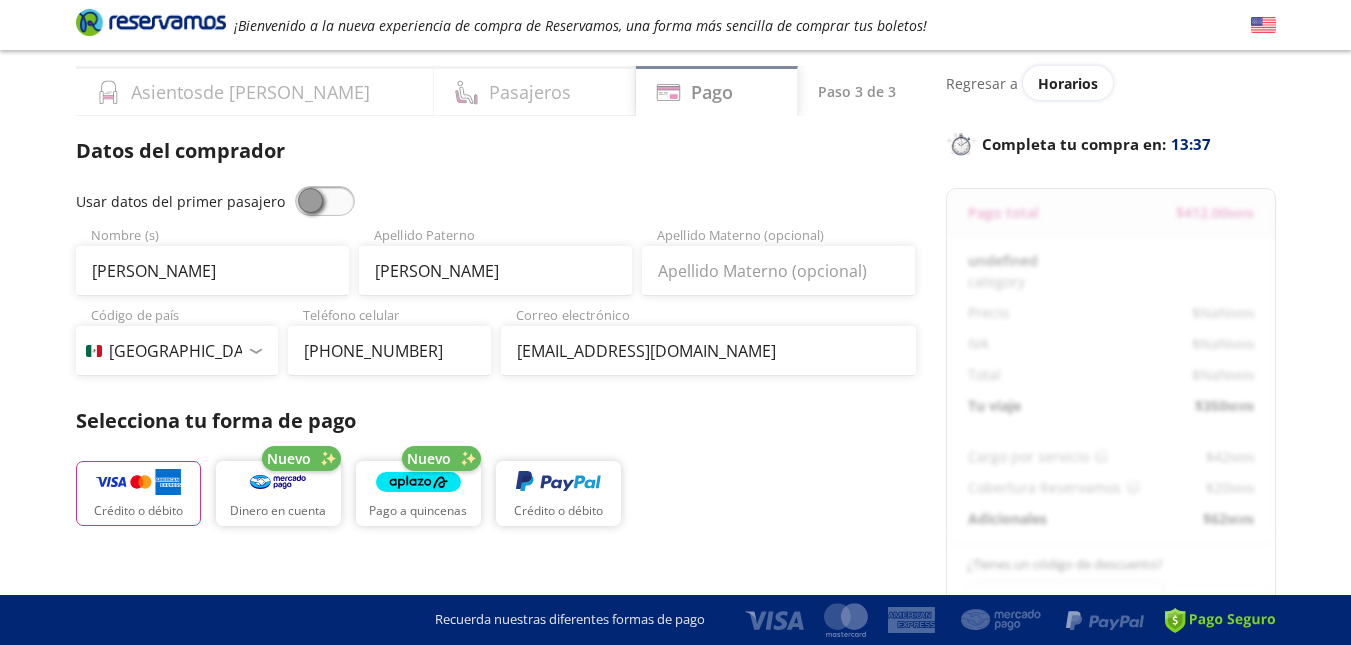 scroll, scrollTop: 0, scrollLeft: 0, axis: both 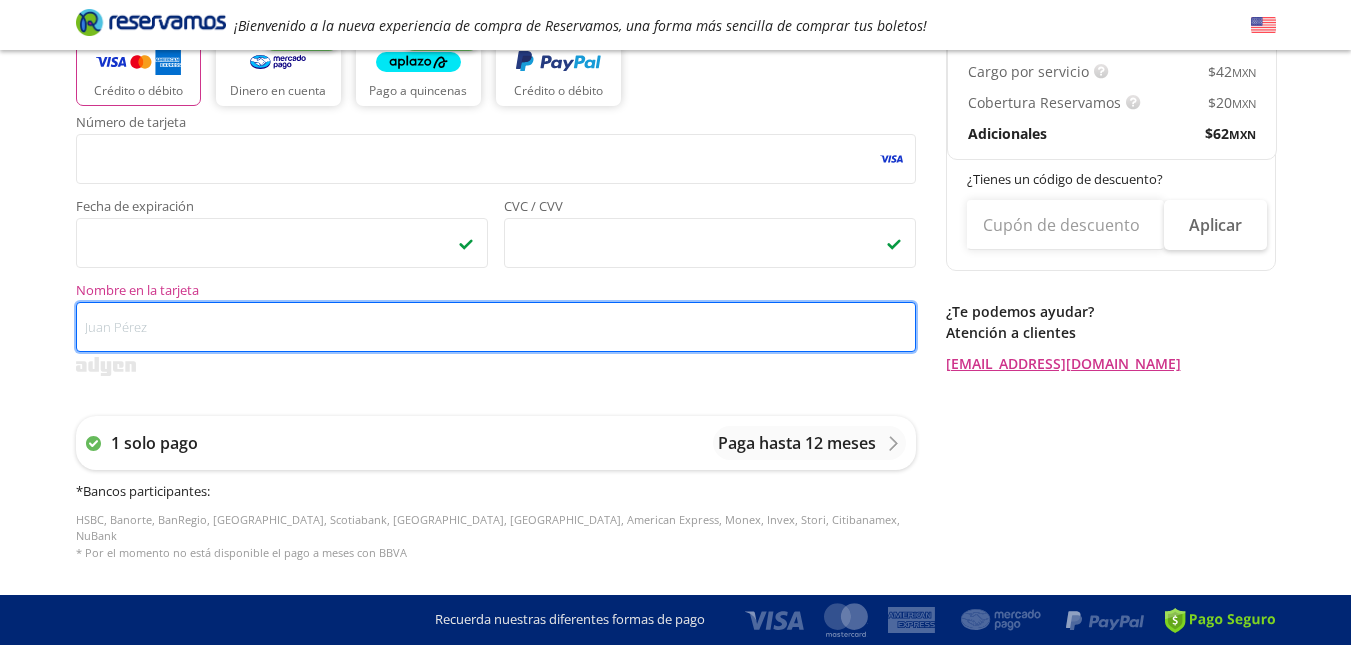 click on "Nombre en la tarjeta" at bounding box center (496, 327) 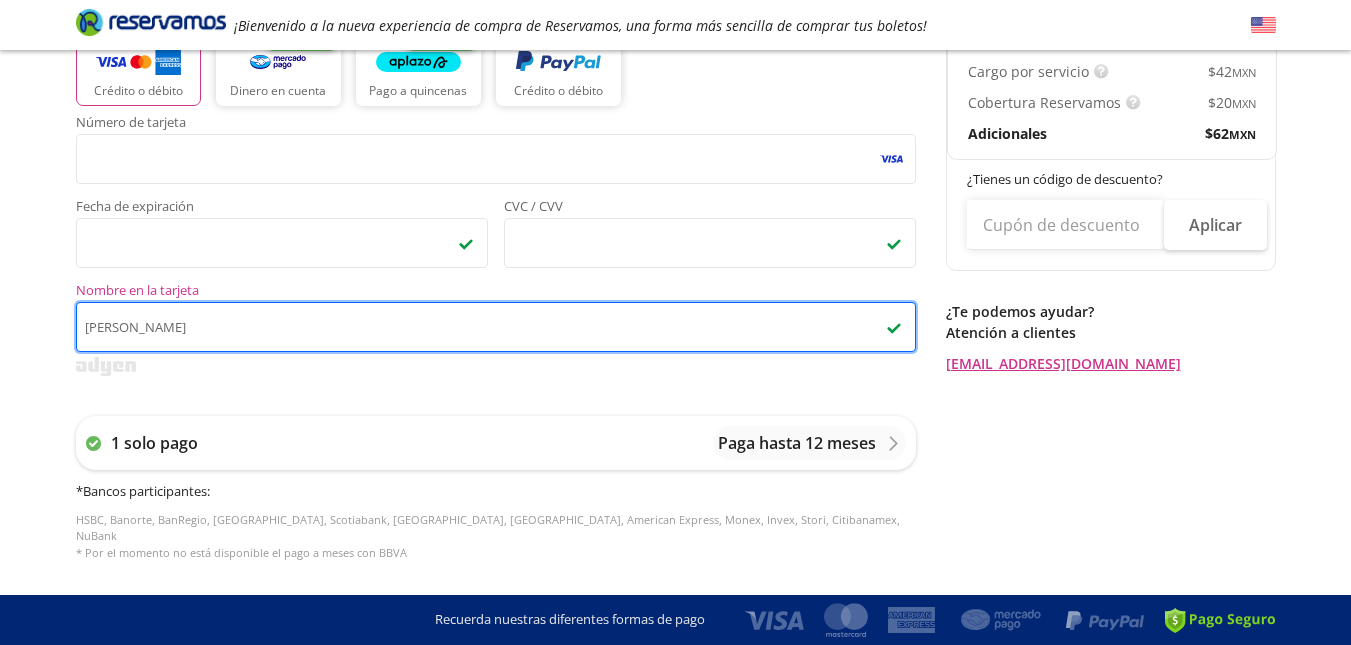 type on "[PERSON_NAME]" 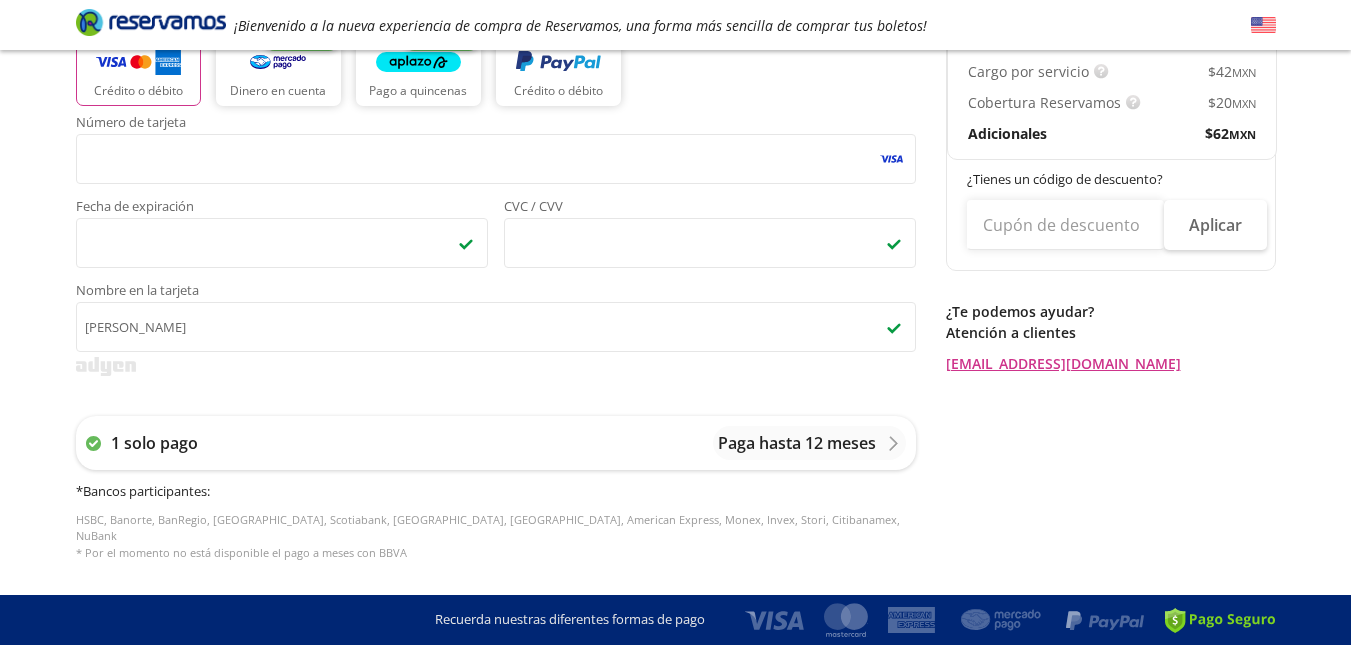 click on "Group 9 Created with Sketch. Pago León  -  [GEOGRAPHIC_DATA] ¡Bienvenido a la nueva experiencia de compra de Reservamos, una forma más sencilla de comprar tus boletos! Completa tu compra en : 09:57 León  -  [GEOGRAPHIC_DATA] User 1 Viaje sencillo Total $ 412.00  MXN Detalles Completa tu compra en : 09:57 Asientos  de [PERSON_NAME] Pago Paso 3 de 3 Servicios adicionales ¿Tienes un código de descuento? Aplicar Datos del comprador Usar datos del primer pasajero [PERSON_NAME] Nombre (s) [PERSON_NAME] Apellido Paterno Apellido Materno (opcional) Código de país [GEOGRAPHIC_DATA] +1 [GEOGRAPHIC_DATA] +52 [GEOGRAPHIC_DATA] +57 [GEOGRAPHIC_DATA] +55 [GEOGRAPHIC_DATA] +93 [GEOGRAPHIC_DATA] +355 [GEOGRAPHIC_DATA] +49 [GEOGRAPHIC_DATA] +376 [GEOGRAPHIC_DATA] +244 [GEOGRAPHIC_DATA] +1 [GEOGRAPHIC_DATA] +1 [GEOGRAPHIC_DATA] +966 [GEOGRAPHIC_DATA] +213 [GEOGRAPHIC_DATA] +54 [GEOGRAPHIC_DATA] +374 [GEOGRAPHIC_DATA] +297 [GEOGRAPHIC_DATA] +61 [GEOGRAPHIC_DATA] +43 [GEOGRAPHIC_DATA] +994 [GEOGRAPHIC_DATA] +1 [GEOGRAPHIC_DATA] +880 [GEOGRAPHIC_DATA] +1 [GEOGRAPHIC_DATA] +973 [GEOGRAPHIC_DATA] +32 [GEOGRAPHIC_DATA] +501 [GEOGRAPHIC_DATA] +229 [GEOGRAPHIC_DATA] +1 [GEOGRAPHIC_DATA] +375 [GEOGRAPHIC_DATA] +95 [GEOGRAPHIC_DATA] +591 [GEOGRAPHIC_DATA] +387 Botsuana +267 [GEOGRAPHIC_DATA] +673 [GEOGRAPHIC_DATA] +359" at bounding box center (675, 327) 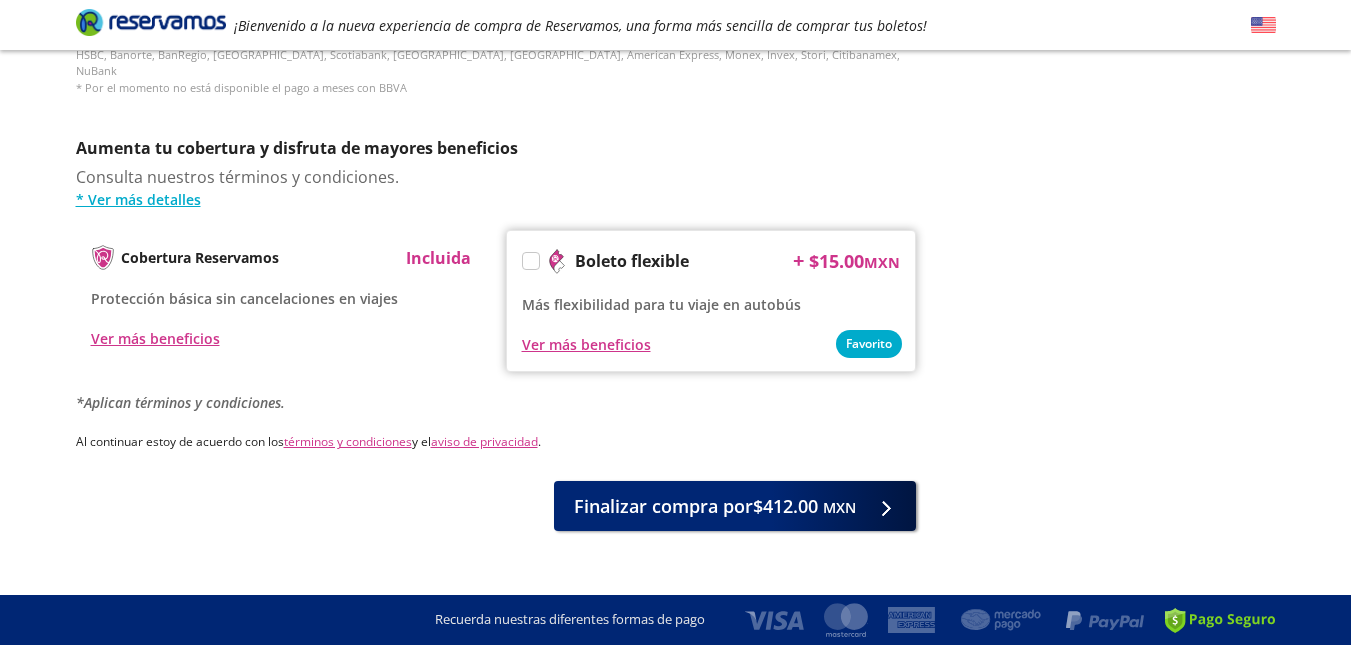 scroll, scrollTop: 944, scrollLeft: 0, axis: vertical 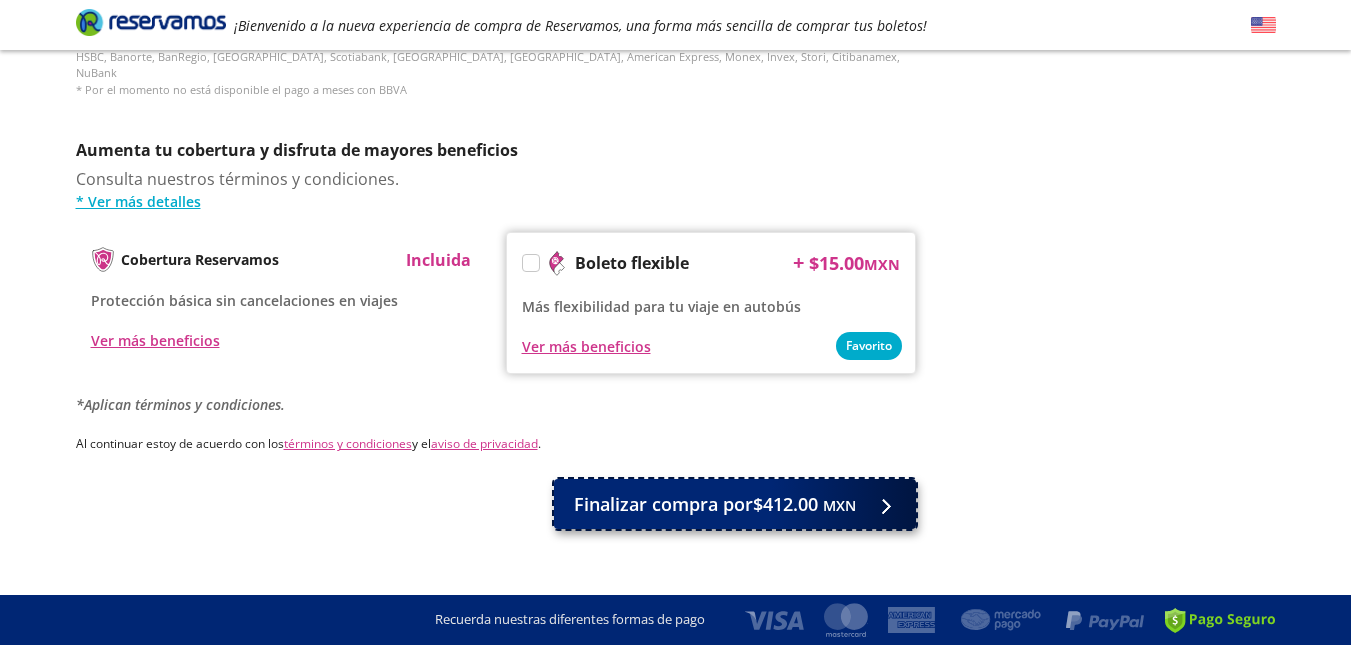 click on "Finalizar compra por  $412.00   MXN" at bounding box center (735, 504) 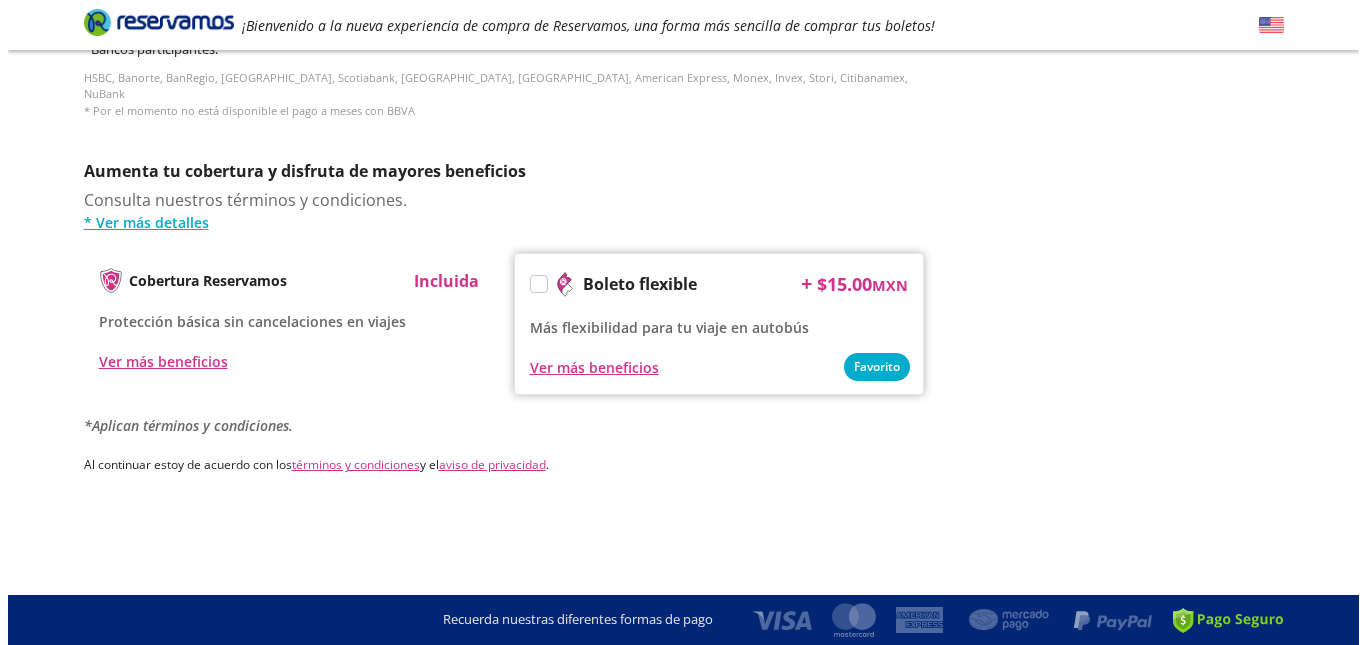 scroll, scrollTop: 0, scrollLeft: 0, axis: both 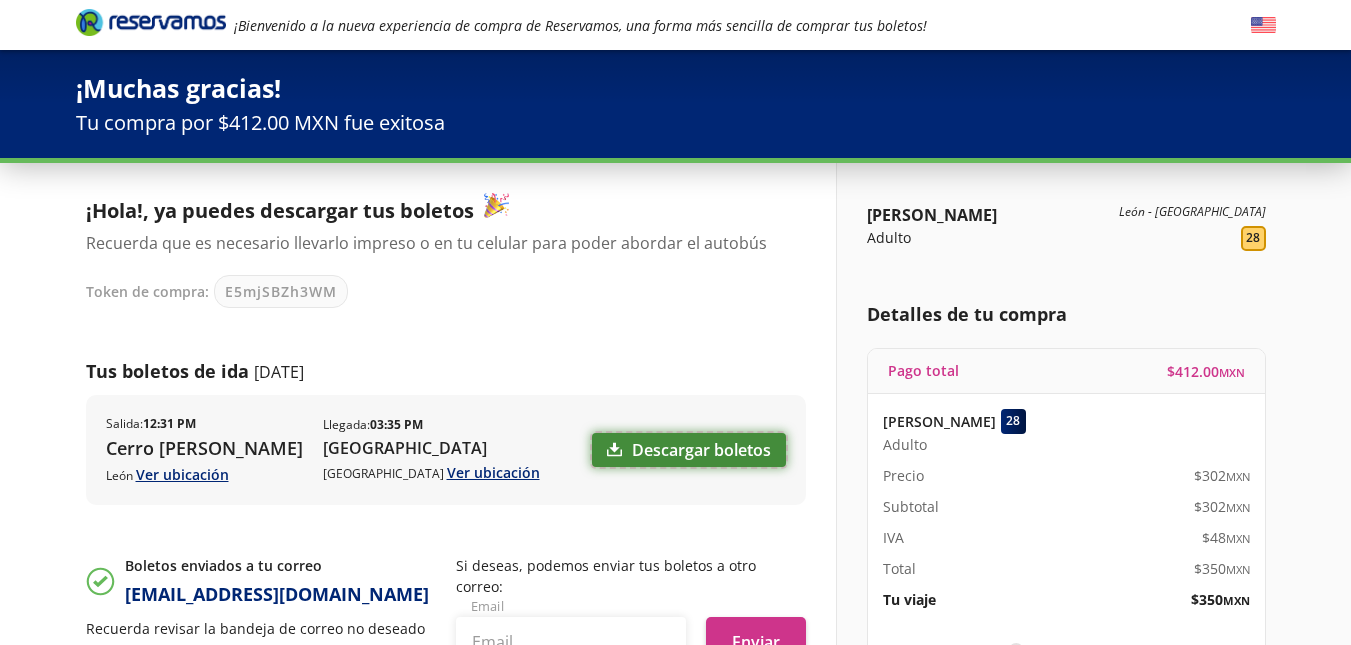 click on "Descargar boletos" at bounding box center (689, 450) 